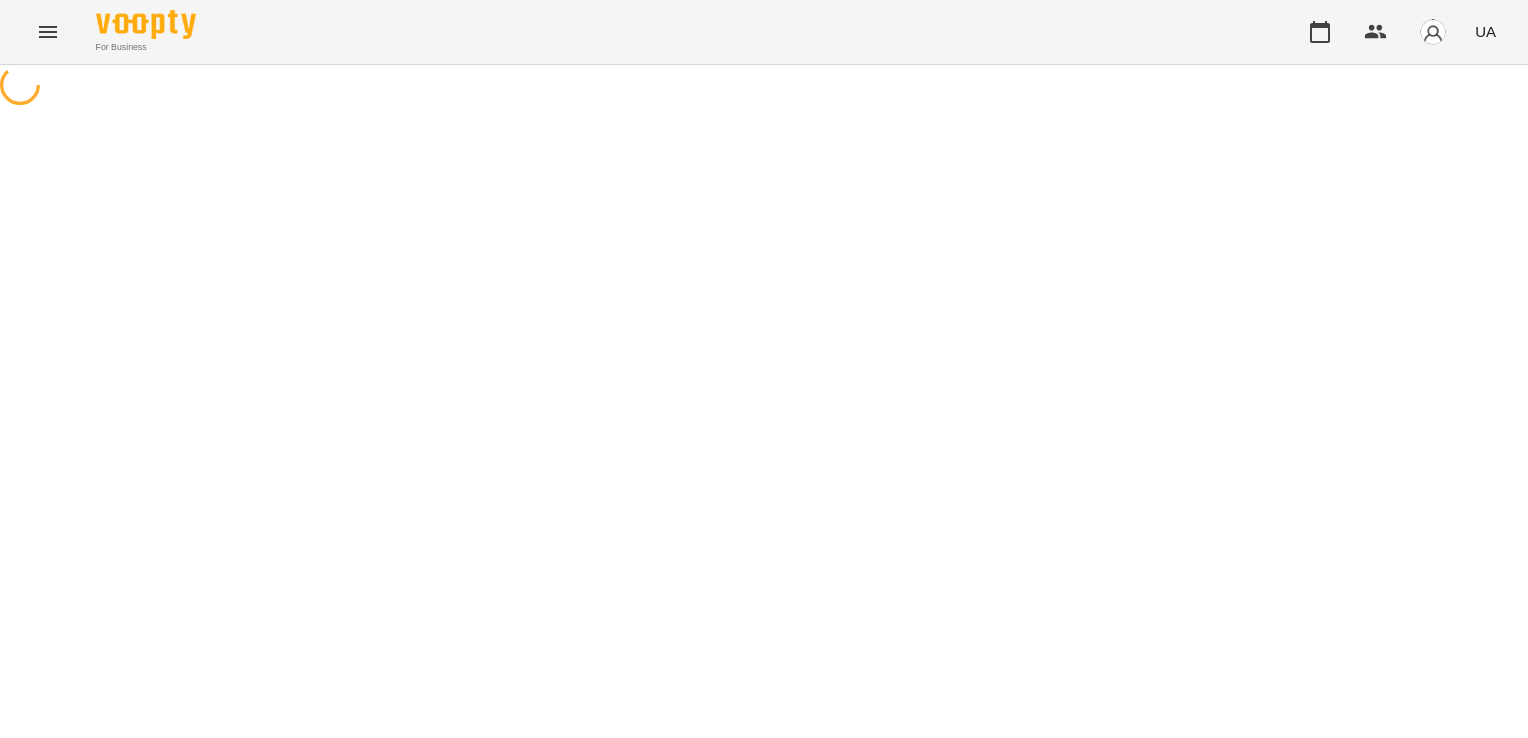 scroll, scrollTop: 0, scrollLeft: 0, axis: both 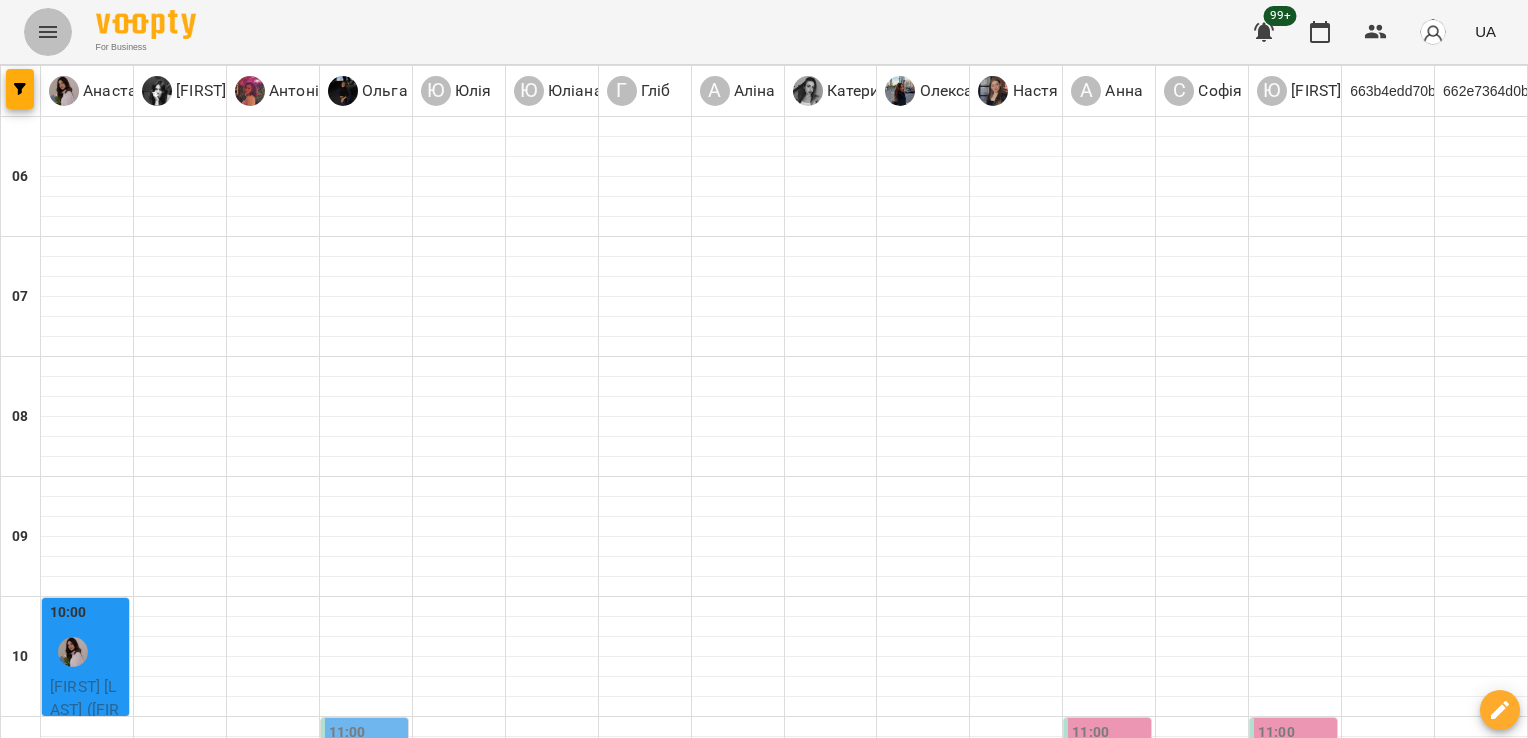 click 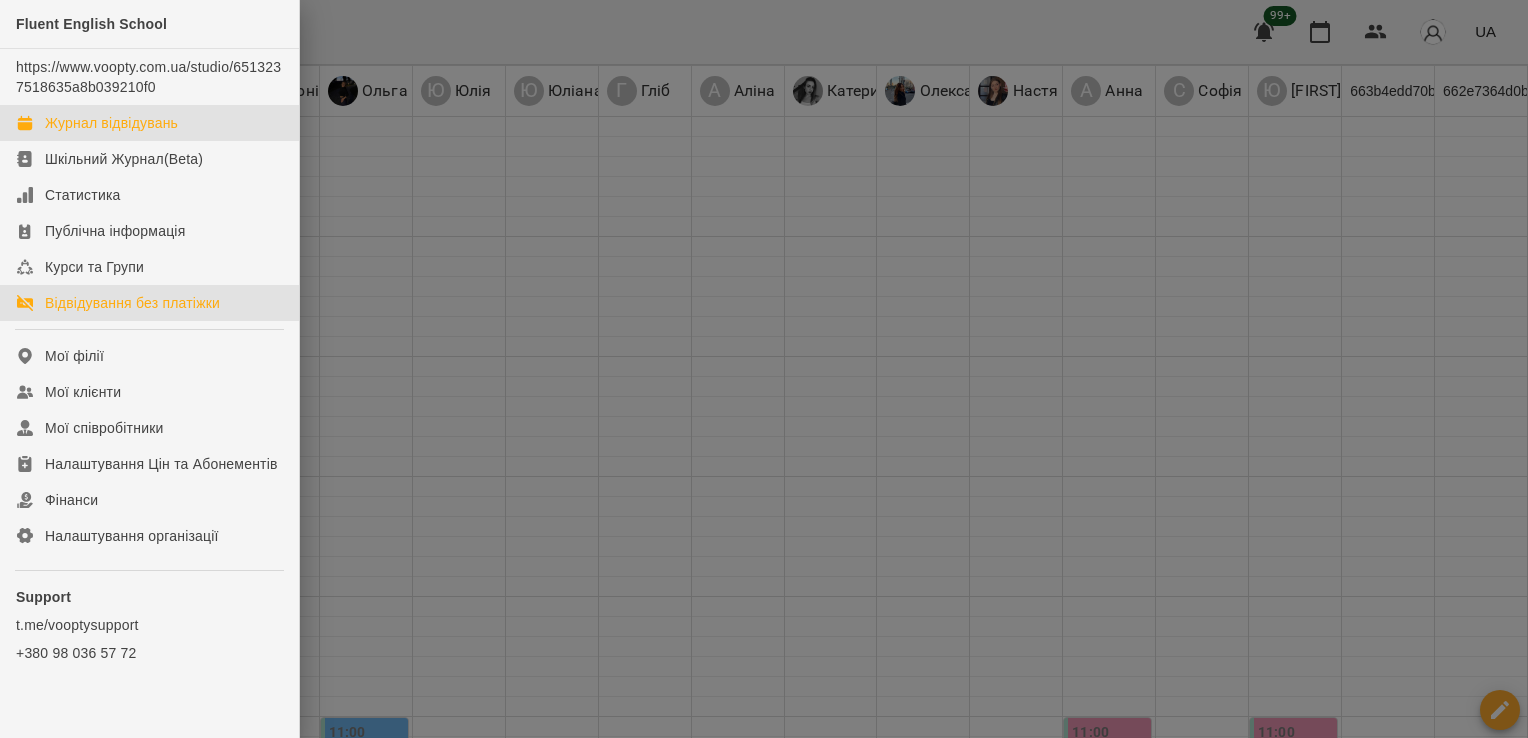 click on "Відвідування без платіжки" at bounding box center [149, 303] 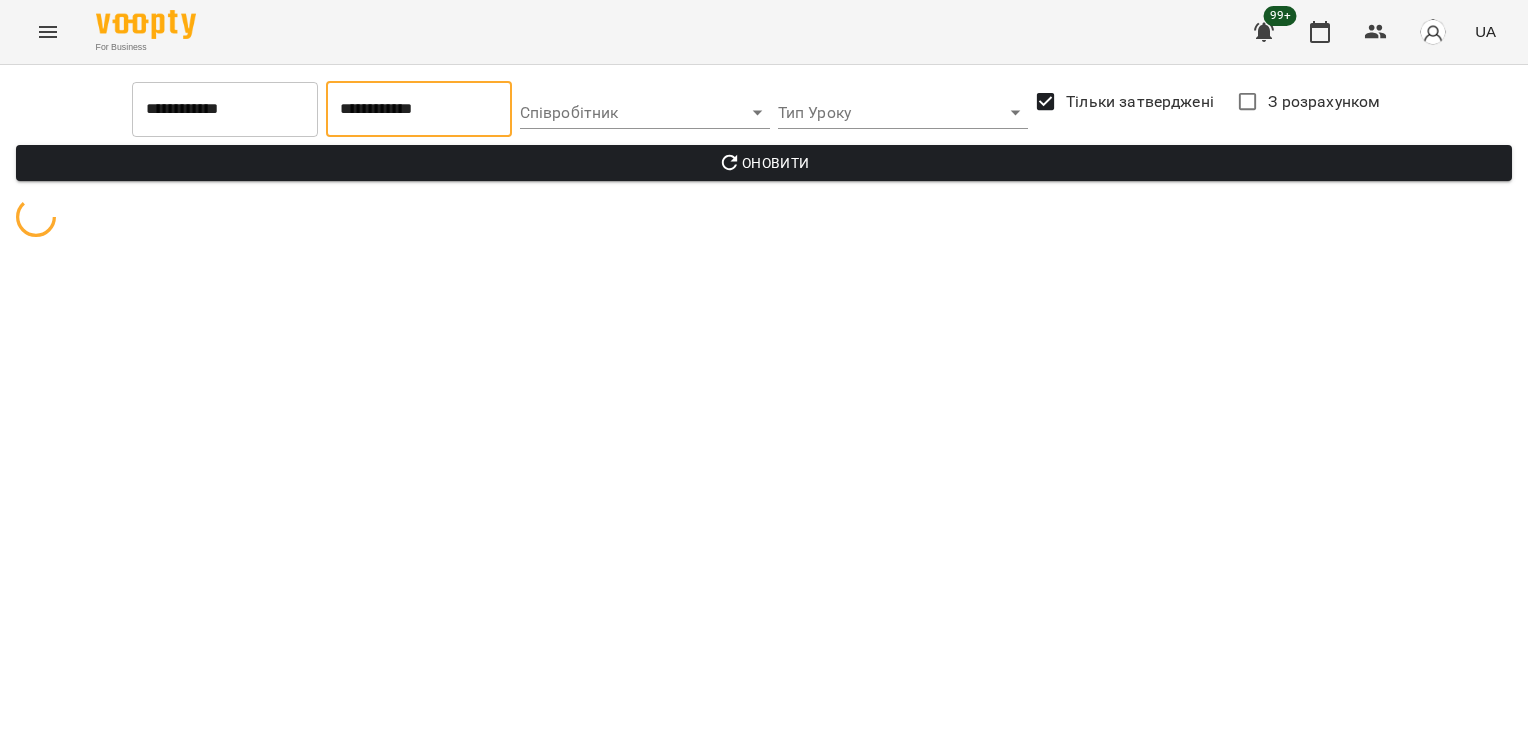 click on "**********" at bounding box center (419, 109) 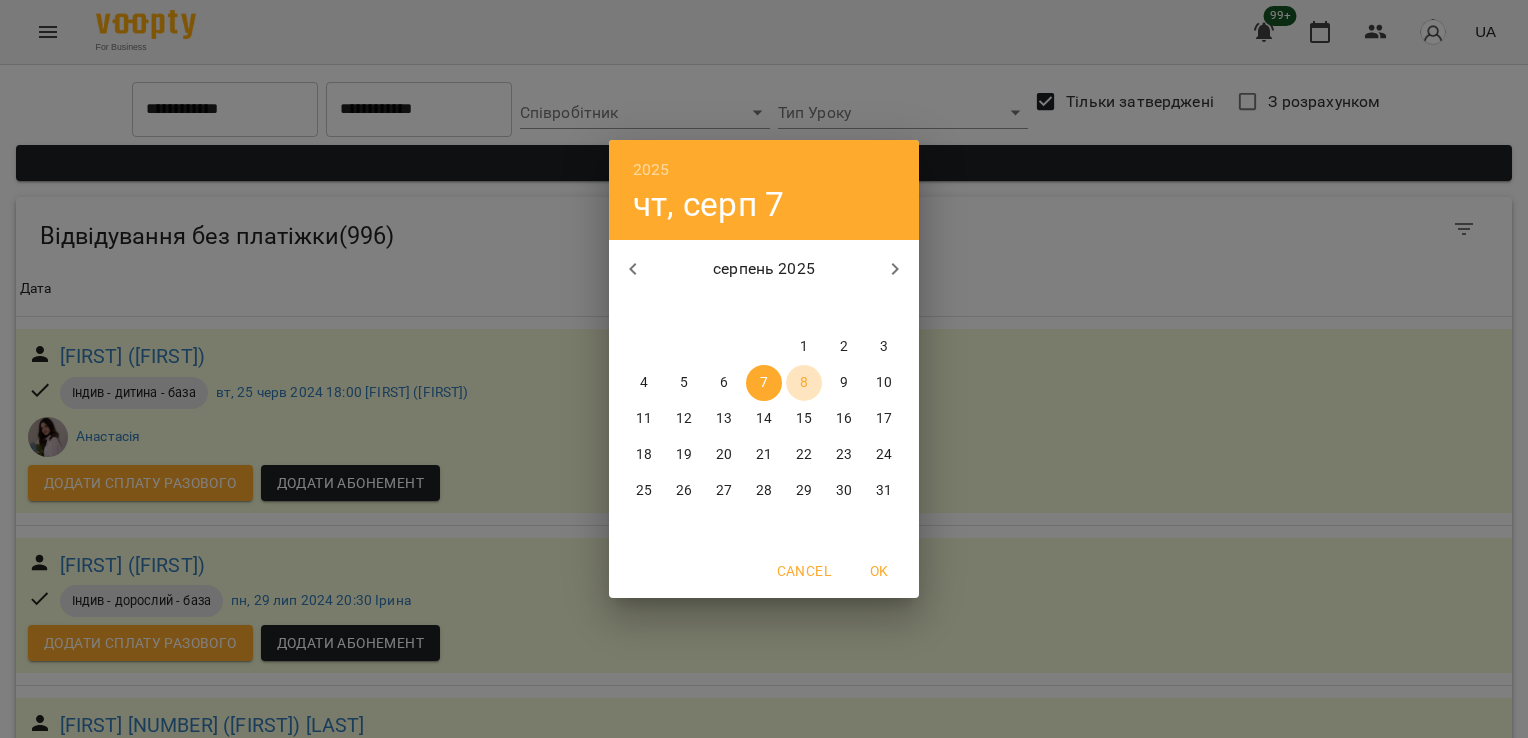 click on "8" at bounding box center (804, 383) 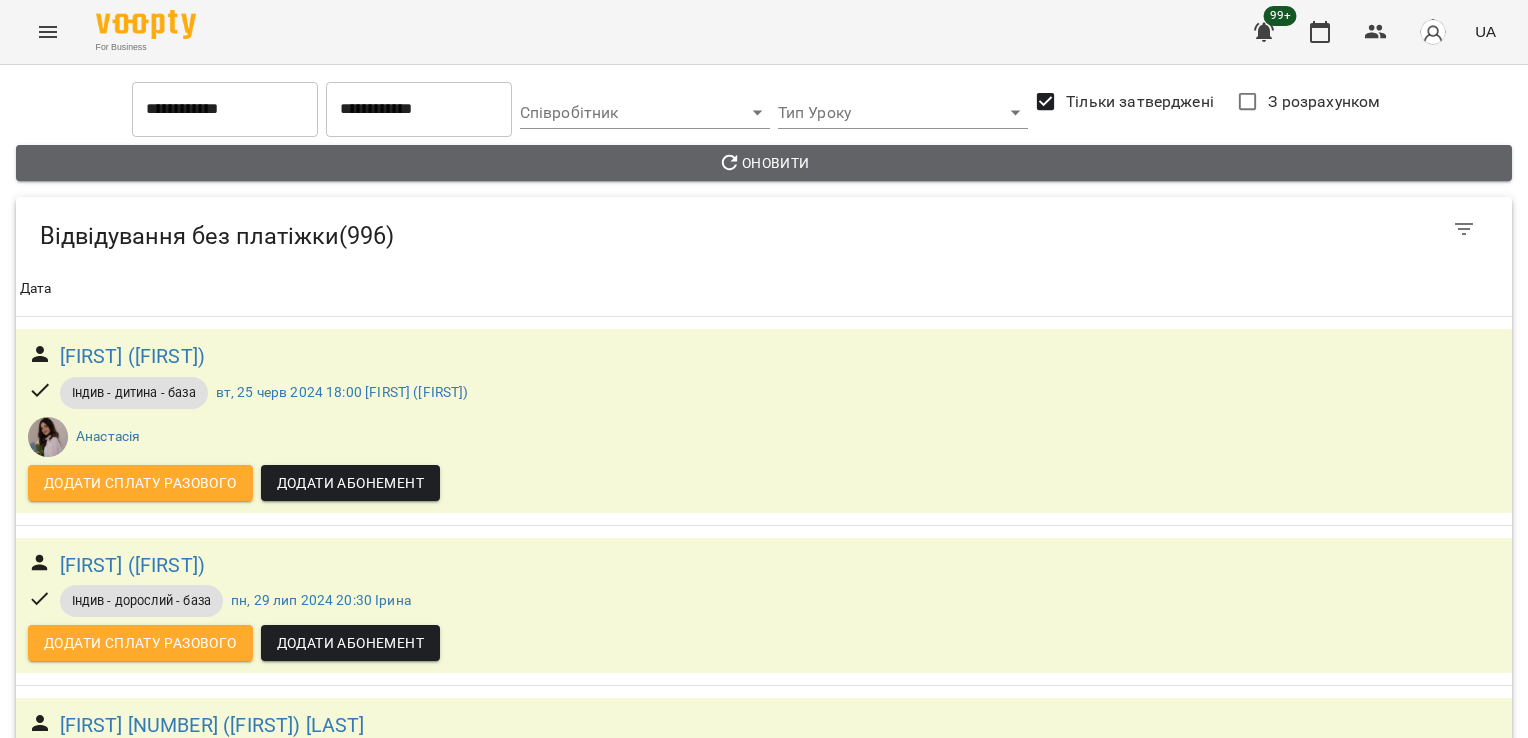 click on "Оновити" at bounding box center (764, 163) 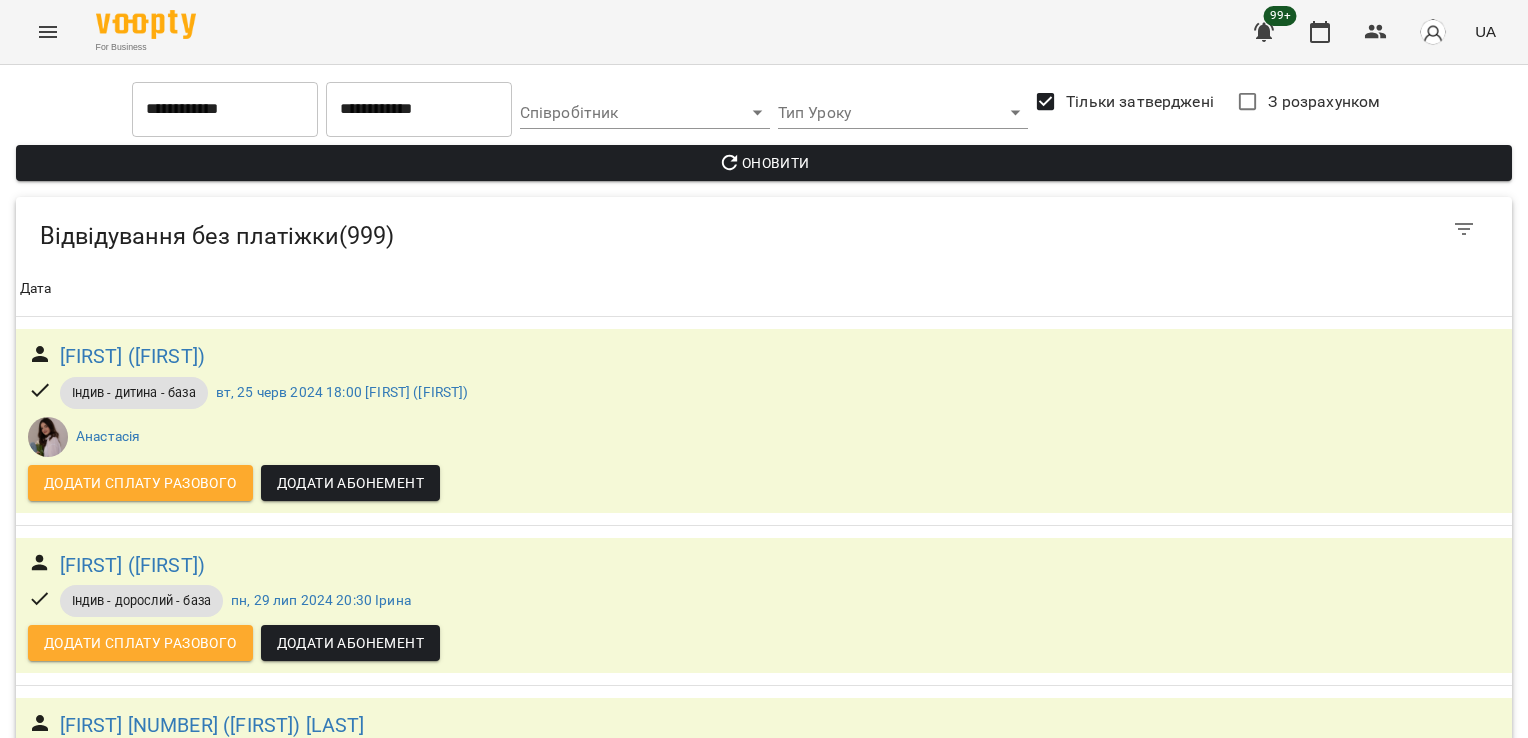 scroll, scrollTop: 192068, scrollLeft: 0, axis: vertical 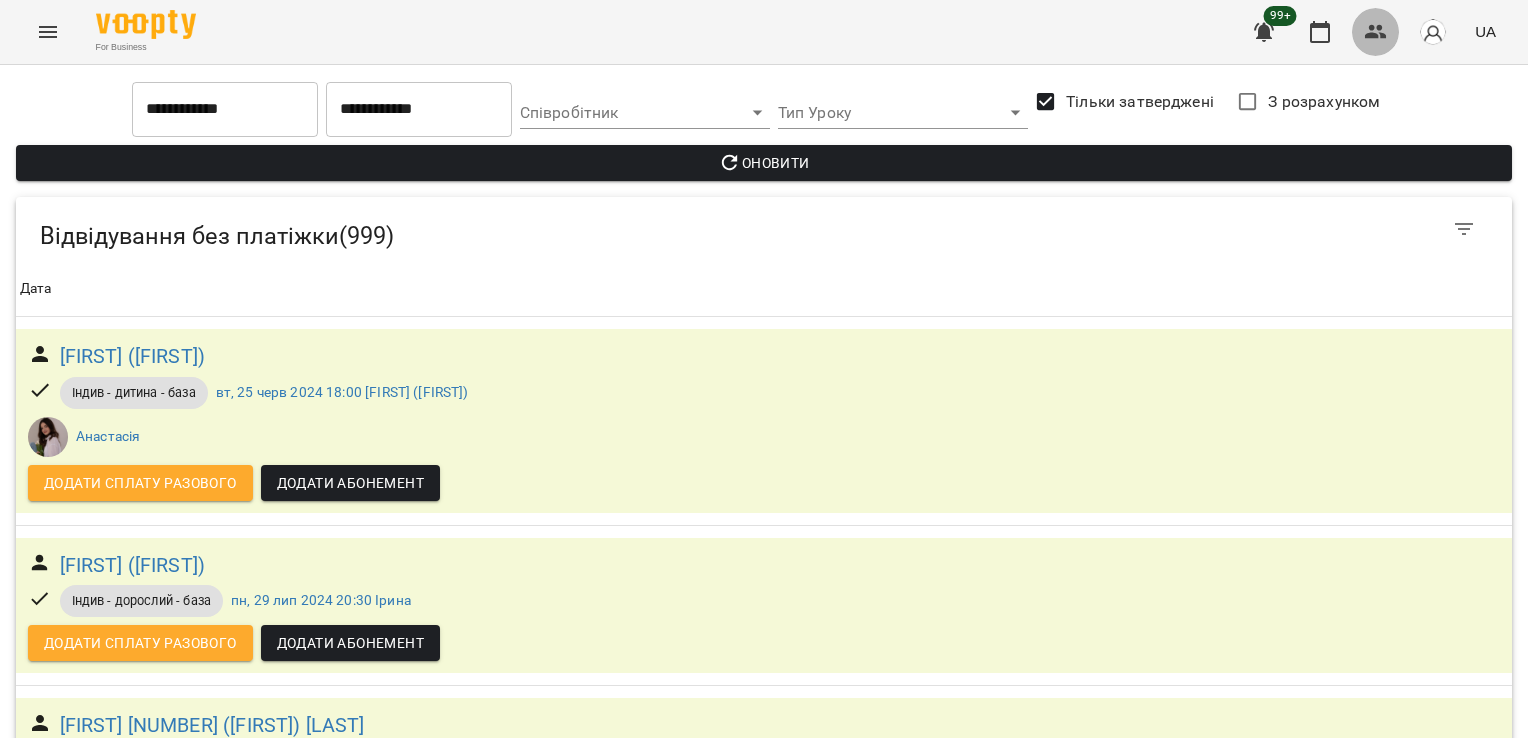 click at bounding box center [1376, 32] 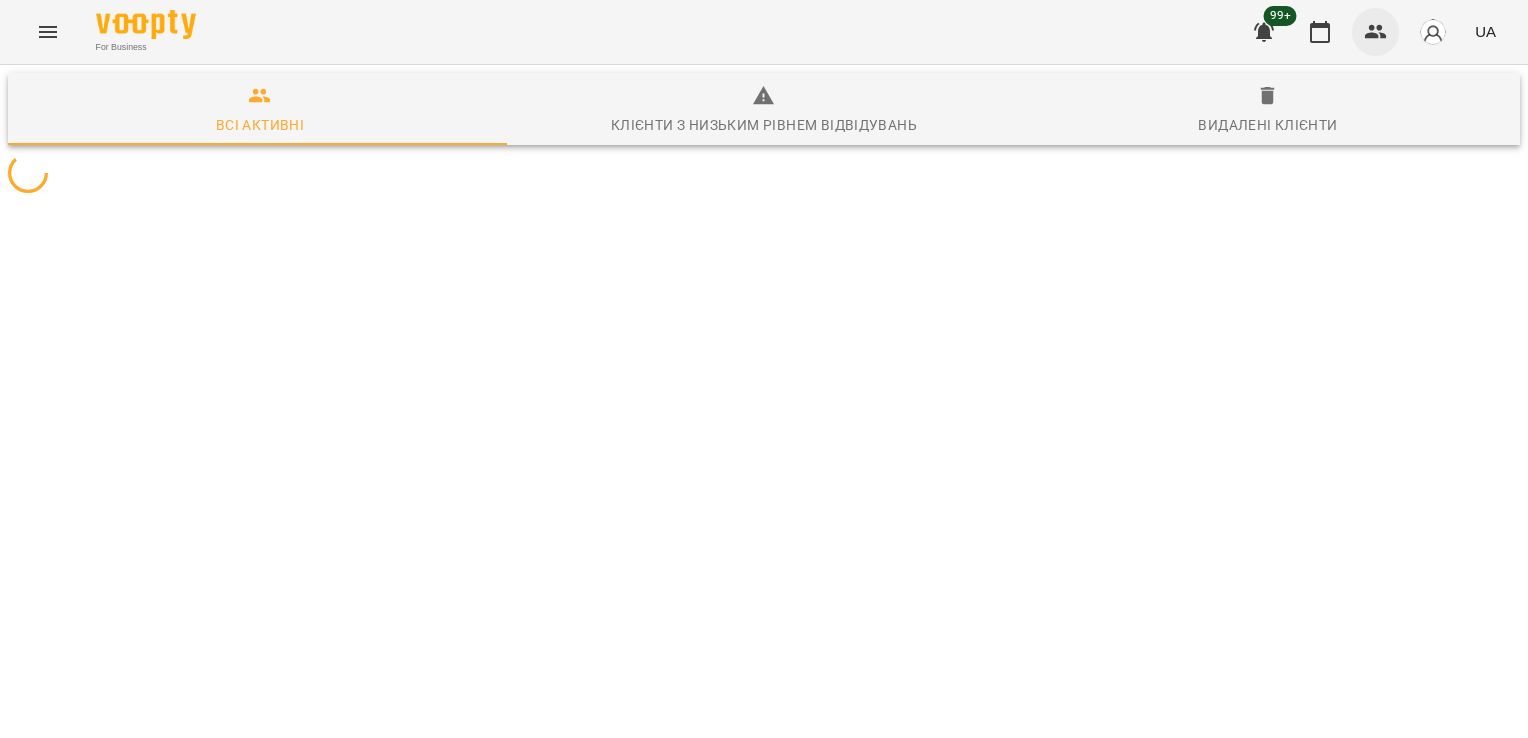 scroll, scrollTop: 0, scrollLeft: 0, axis: both 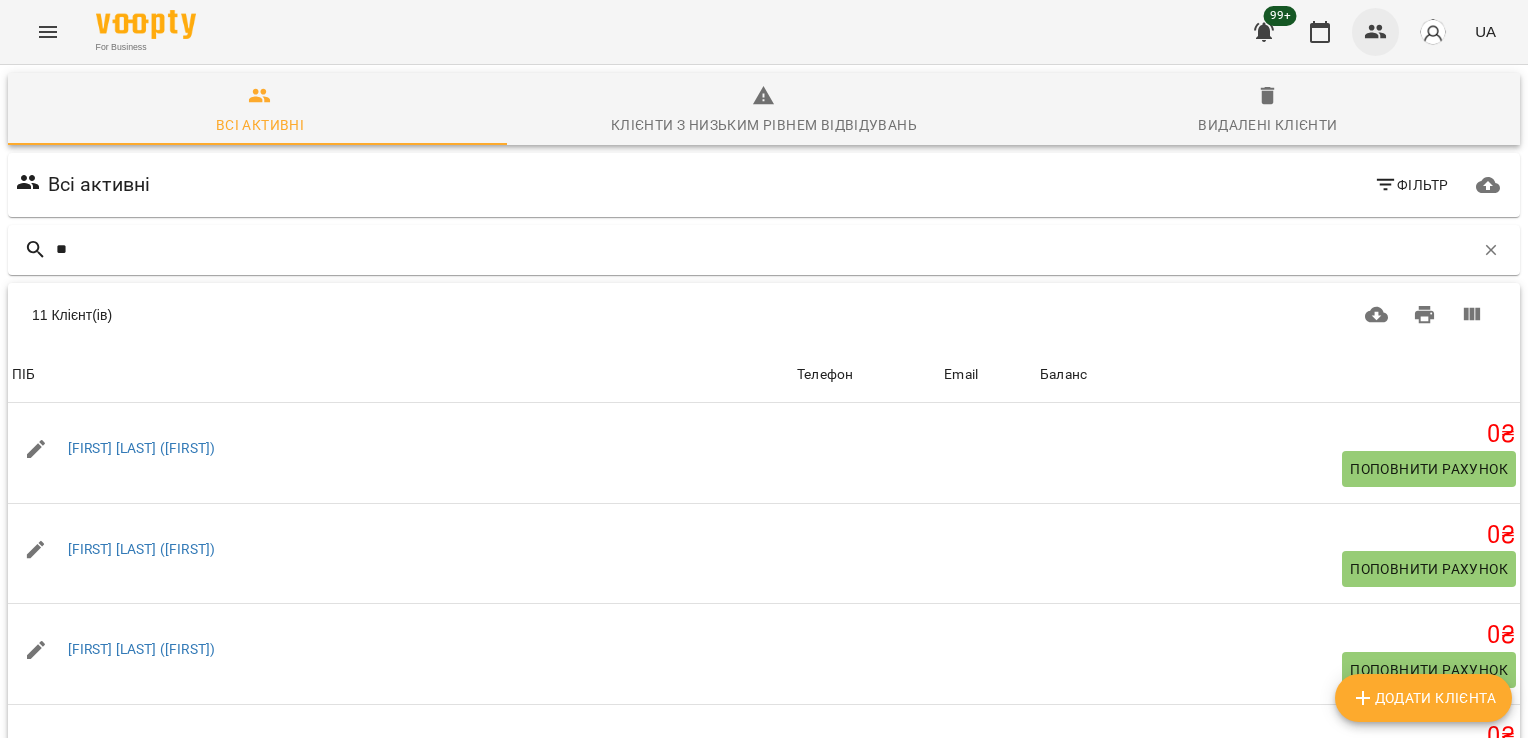 type on "*" 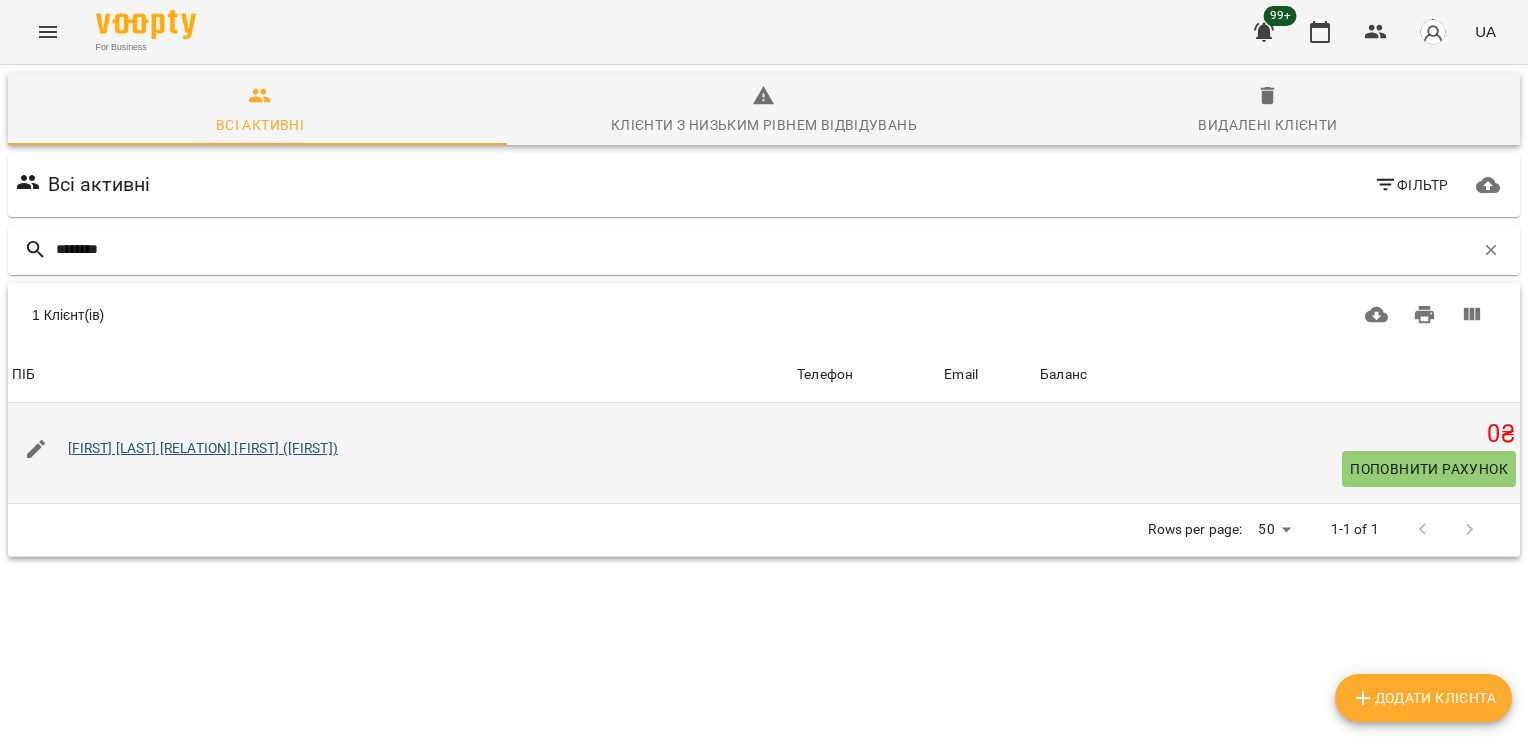 type on "********" 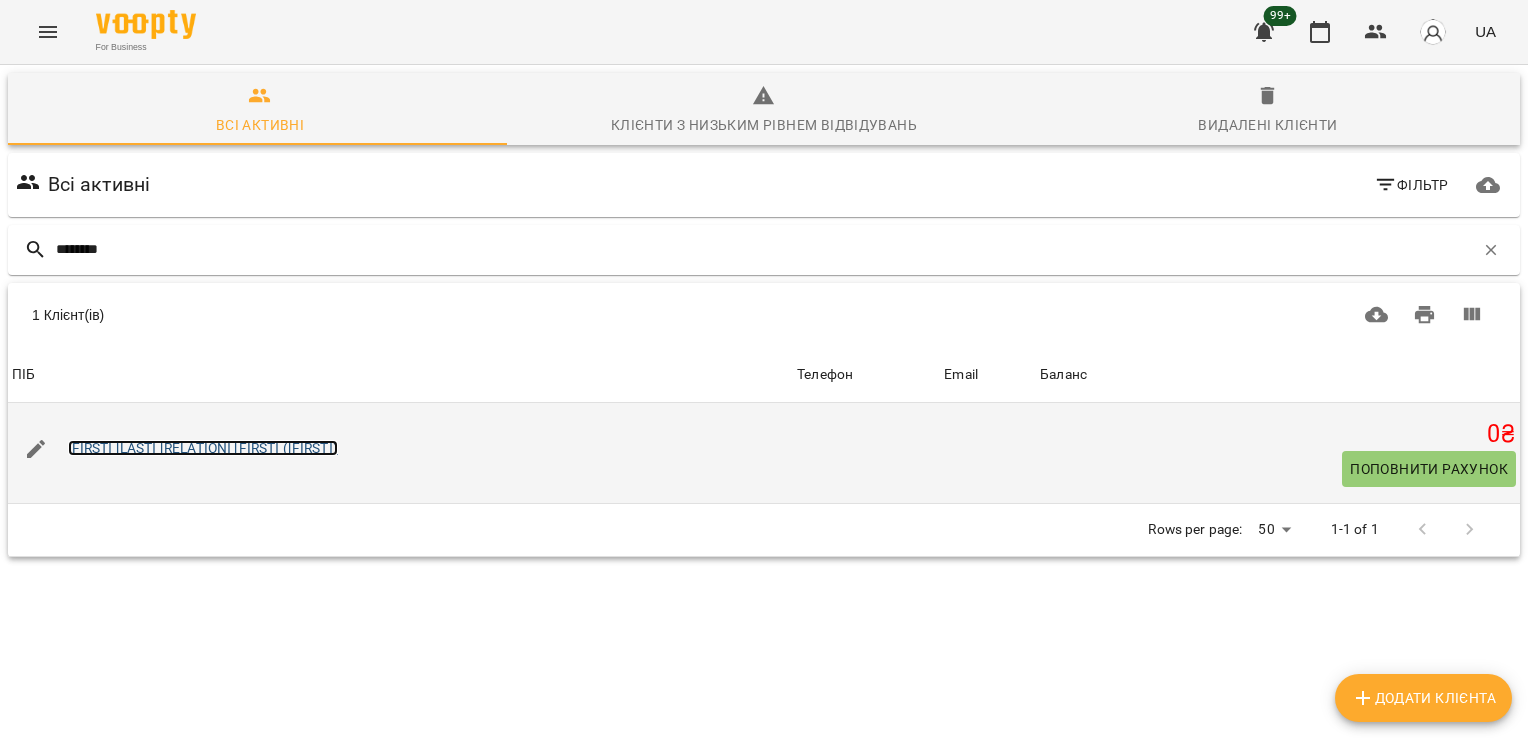click on "[FIRST] [LAST] [RELATION] [FIRST] ([FIRST])" at bounding box center [203, 448] 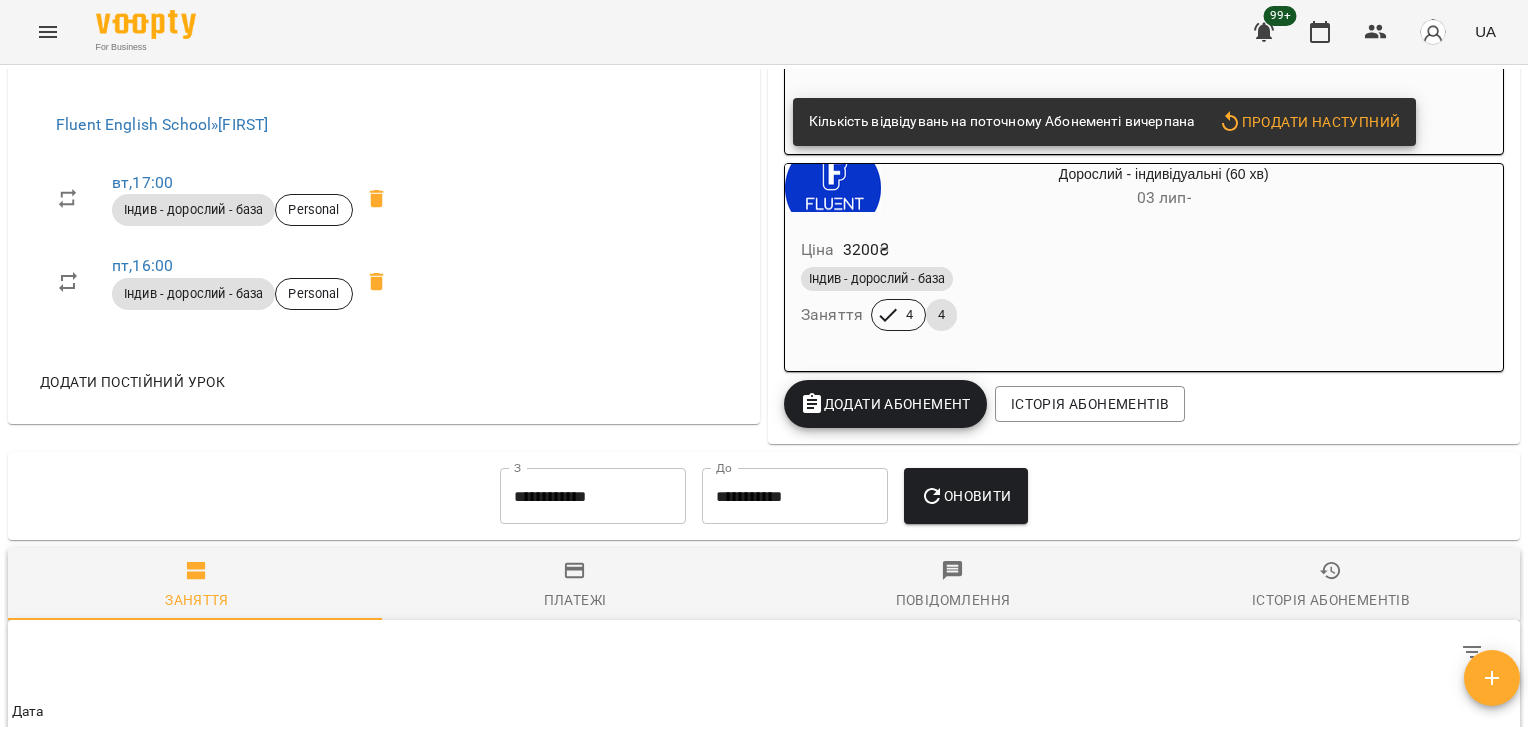 scroll, scrollTop: 786, scrollLeft: 0, axis: vertical 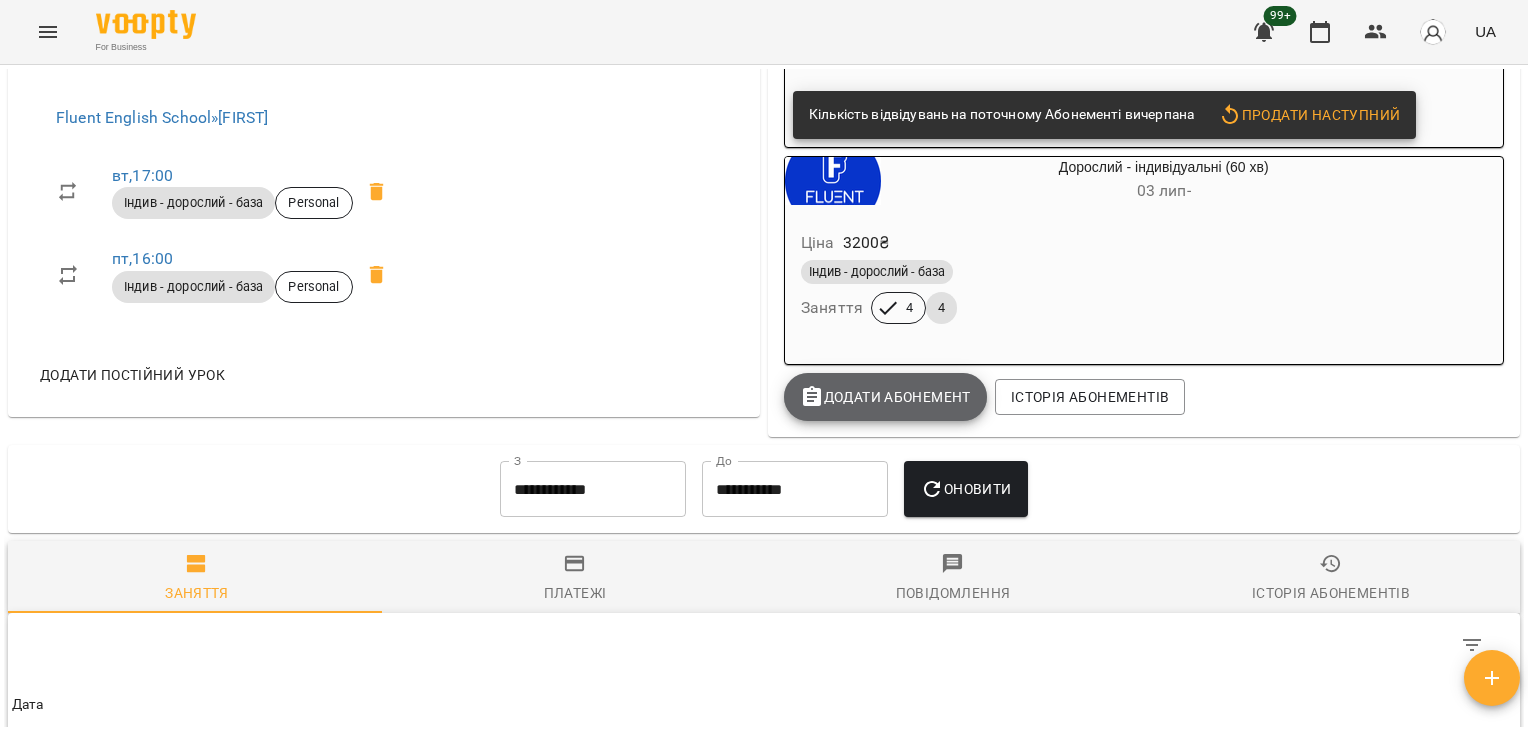 click on "Додати Абонемент" at bounding box center [885, 397] 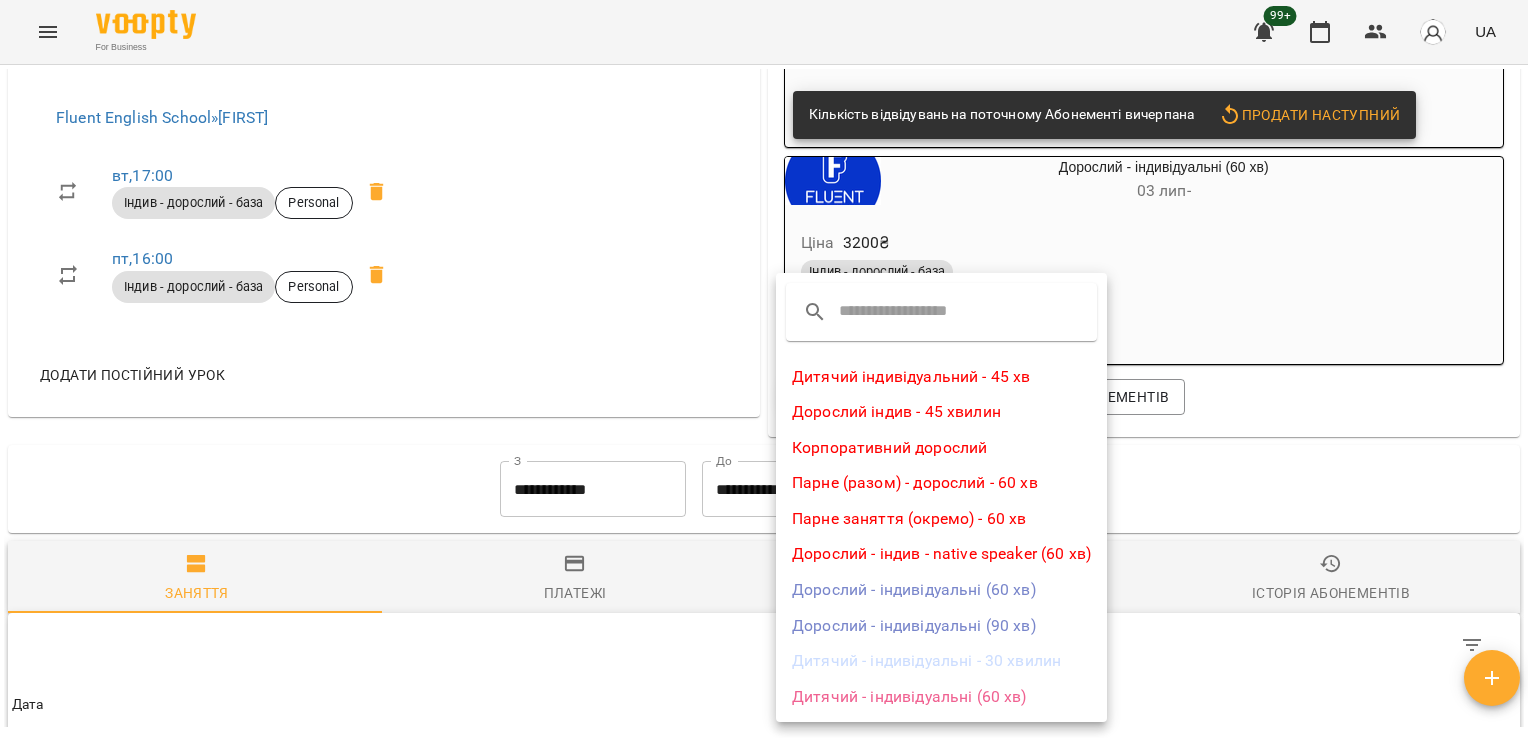 click at bounding box center [764, 369] 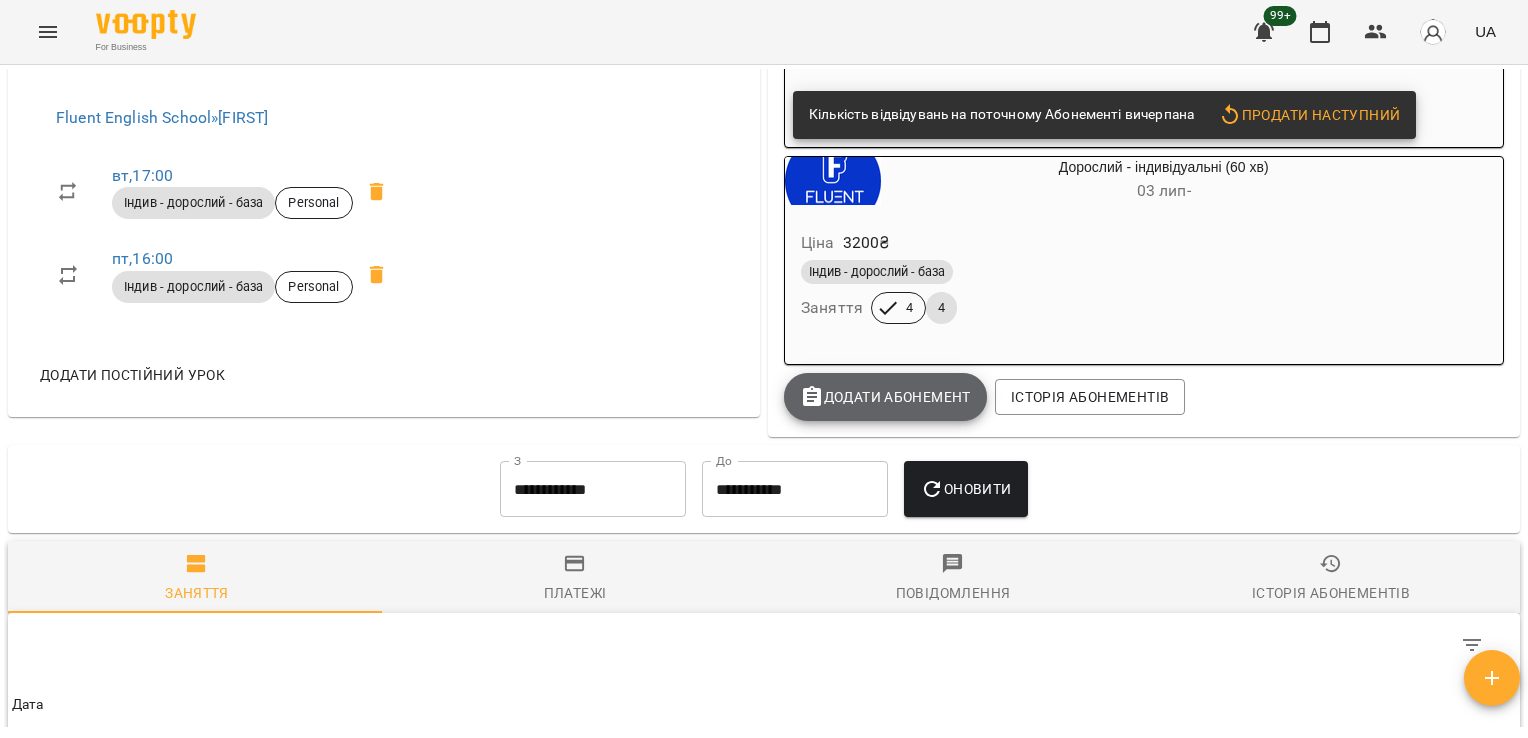 click on "Додати Абонемент" at bounding box center [885, 397] 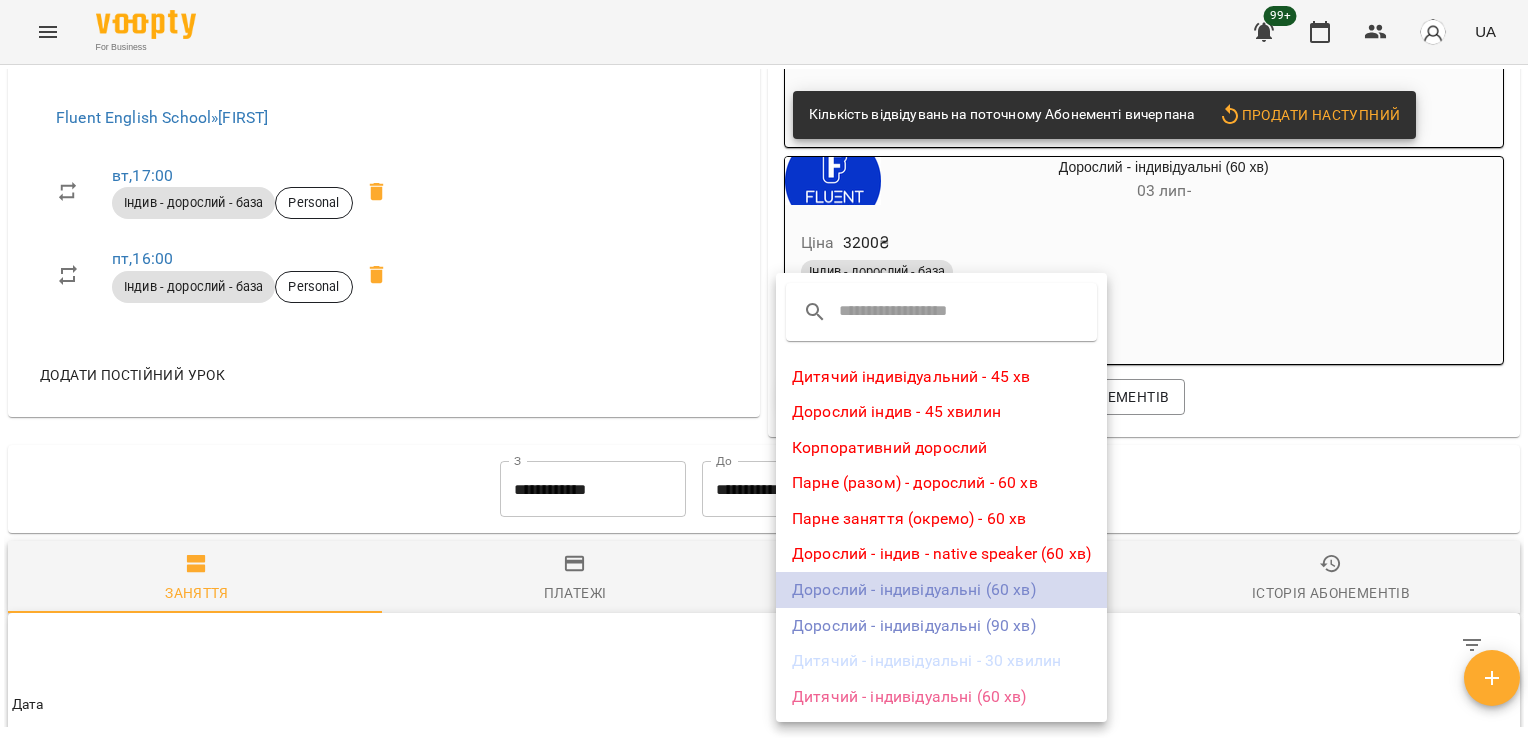 click on "Дорослий - індивідуальні (60 хв)" at bounding box center (941, 590) 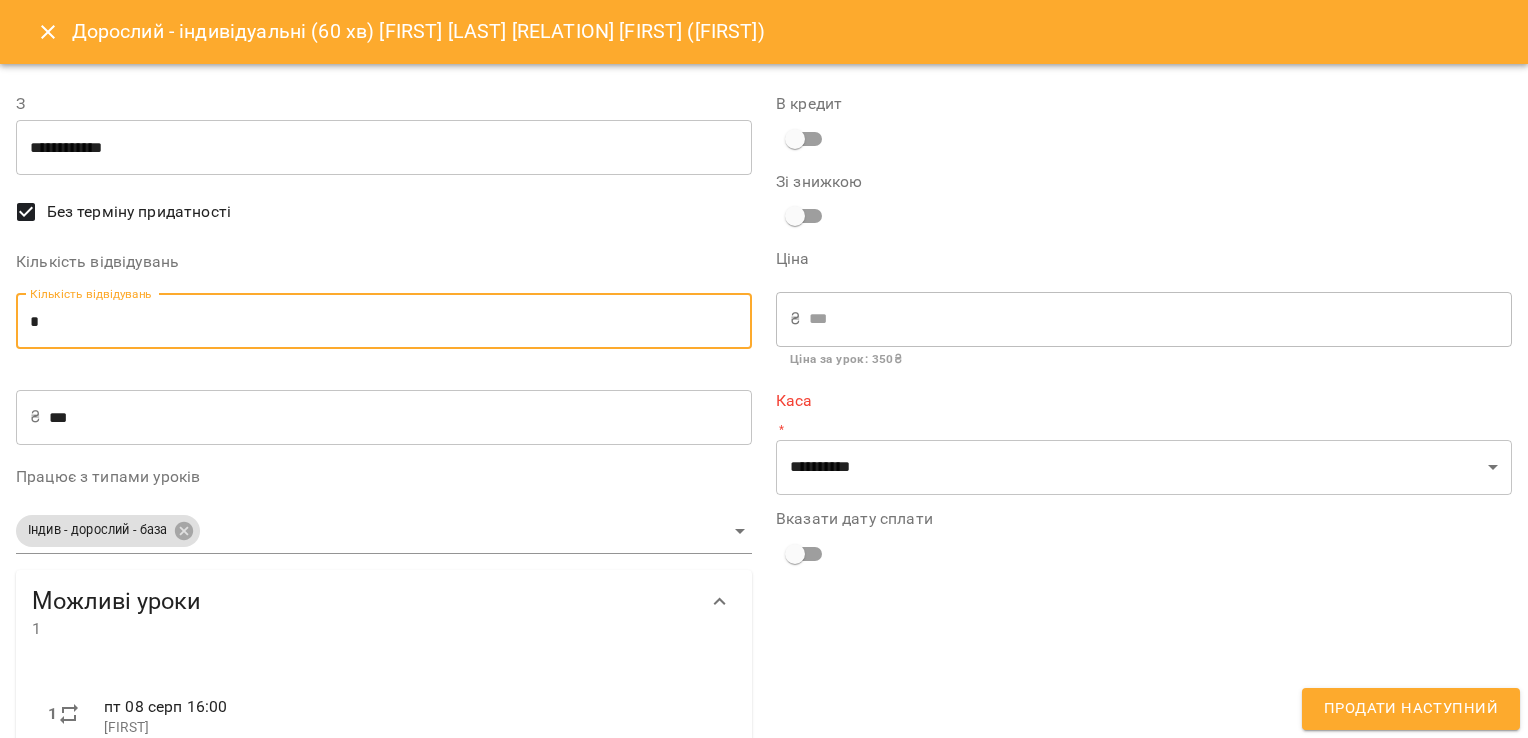 click on "*" at bounding box center [384, 322] 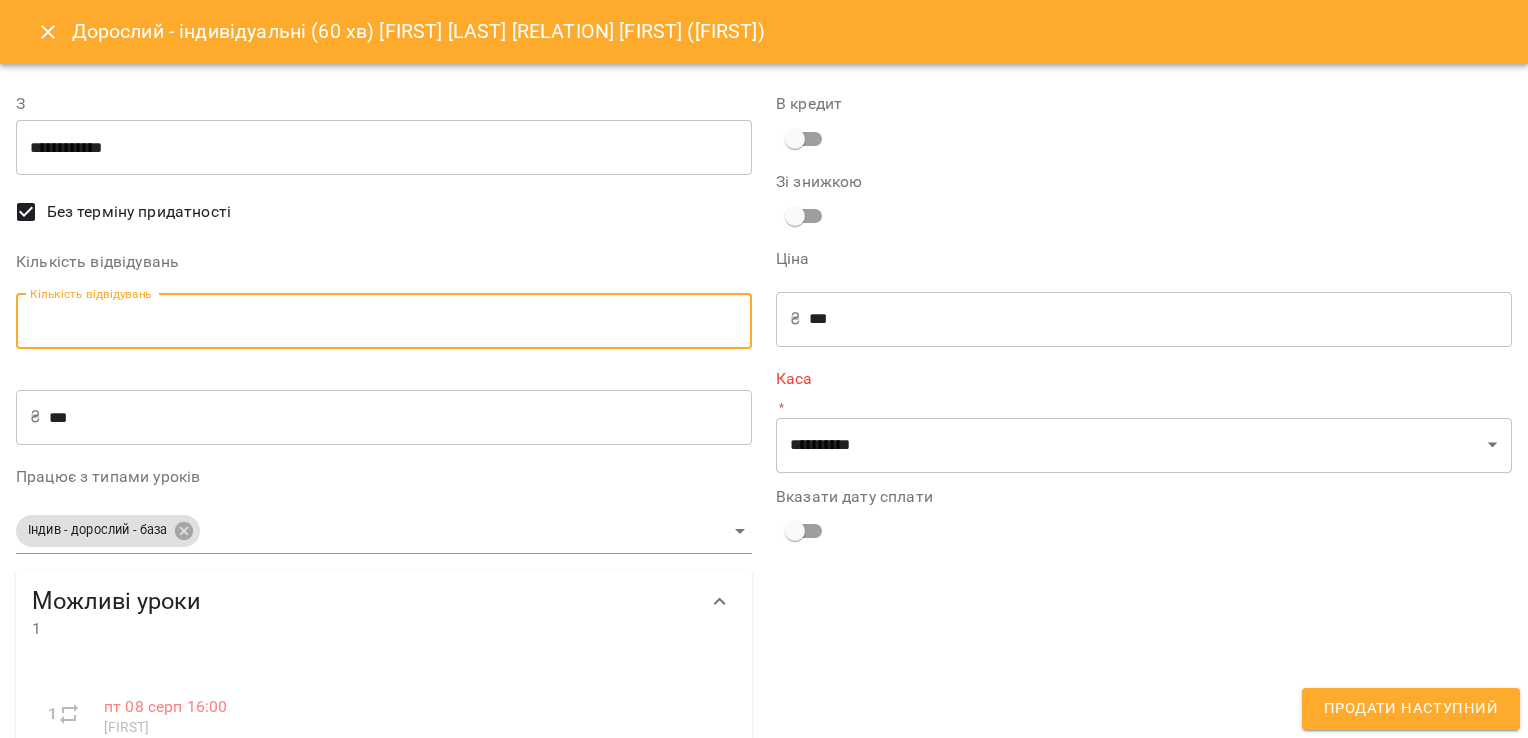 type on "*" 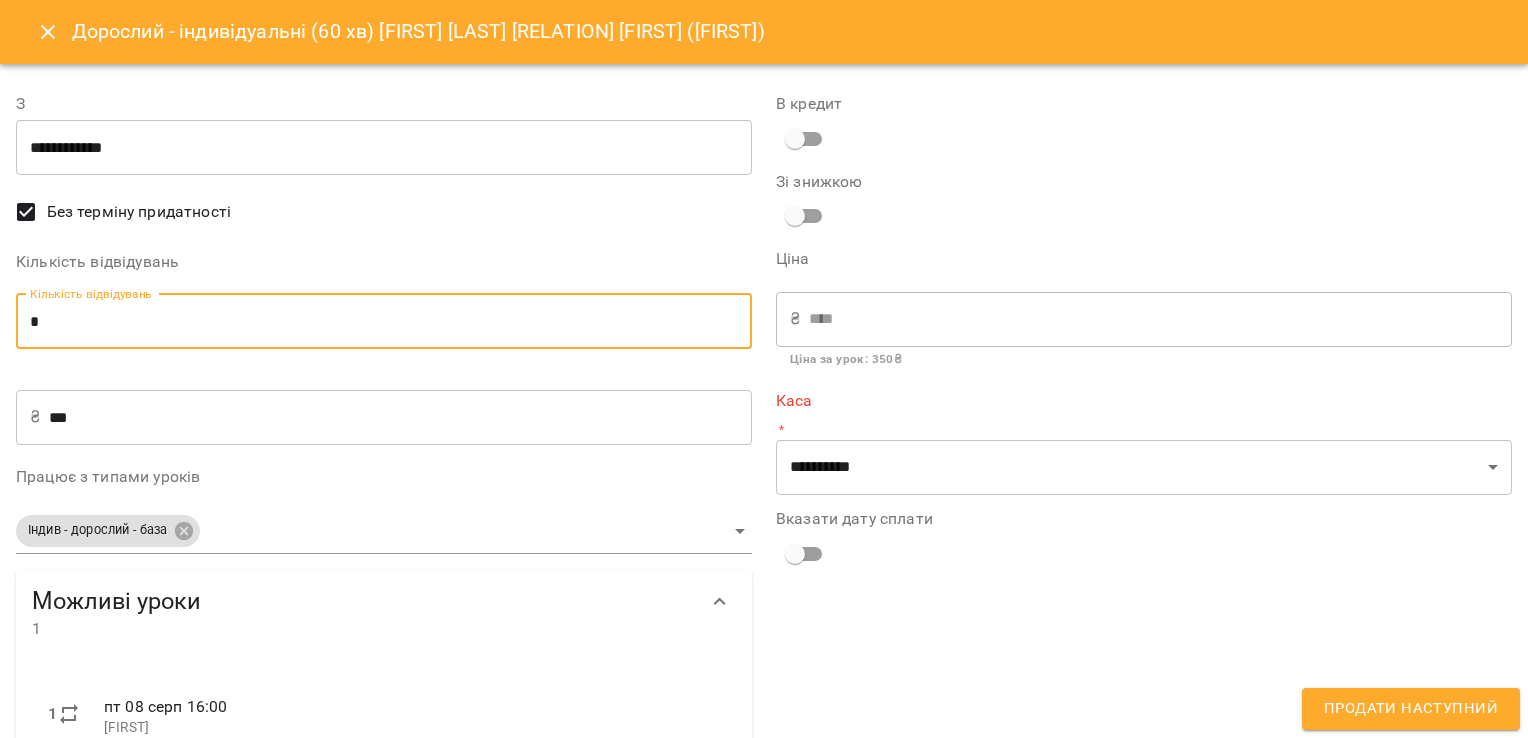 type on "*" 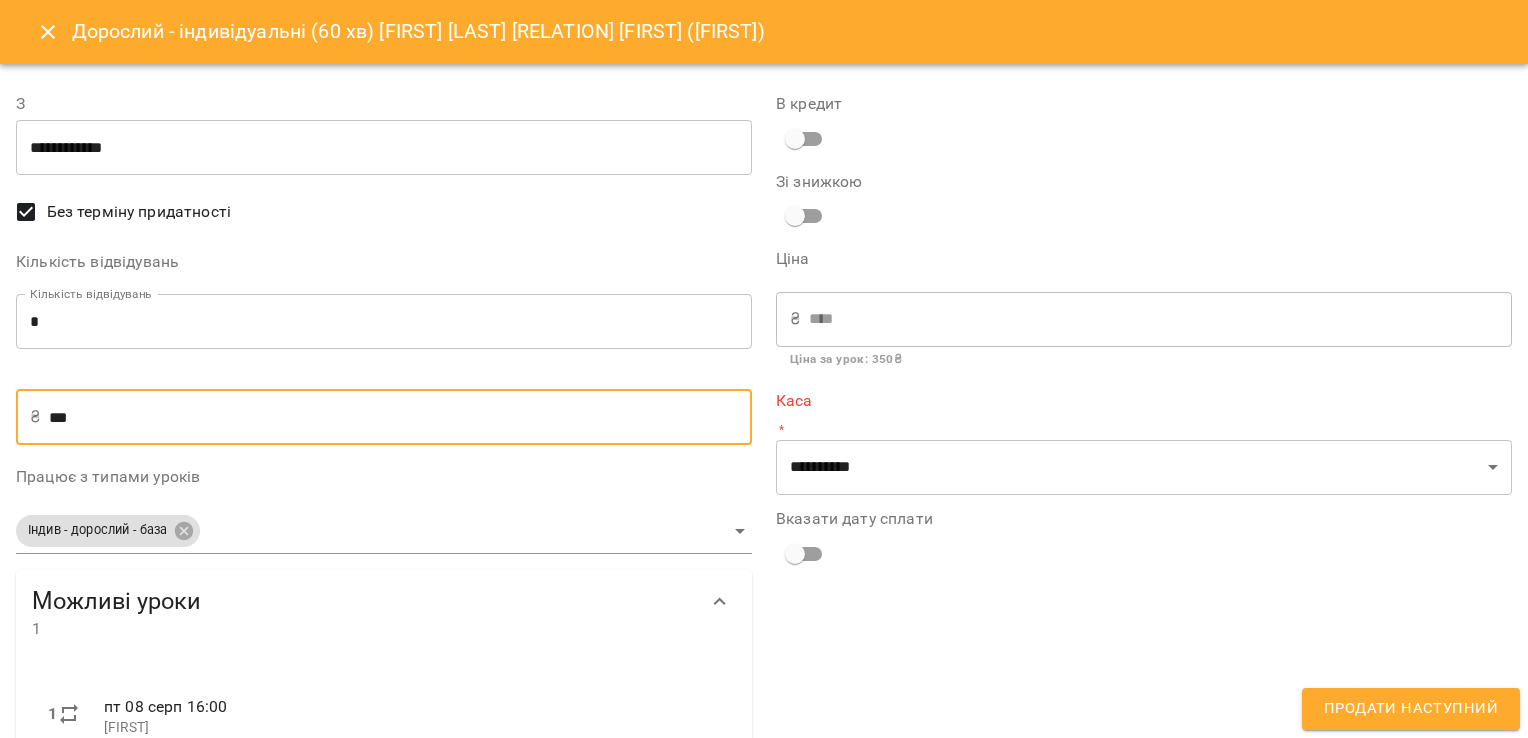 click on "***" at bounding box center (400, 417) 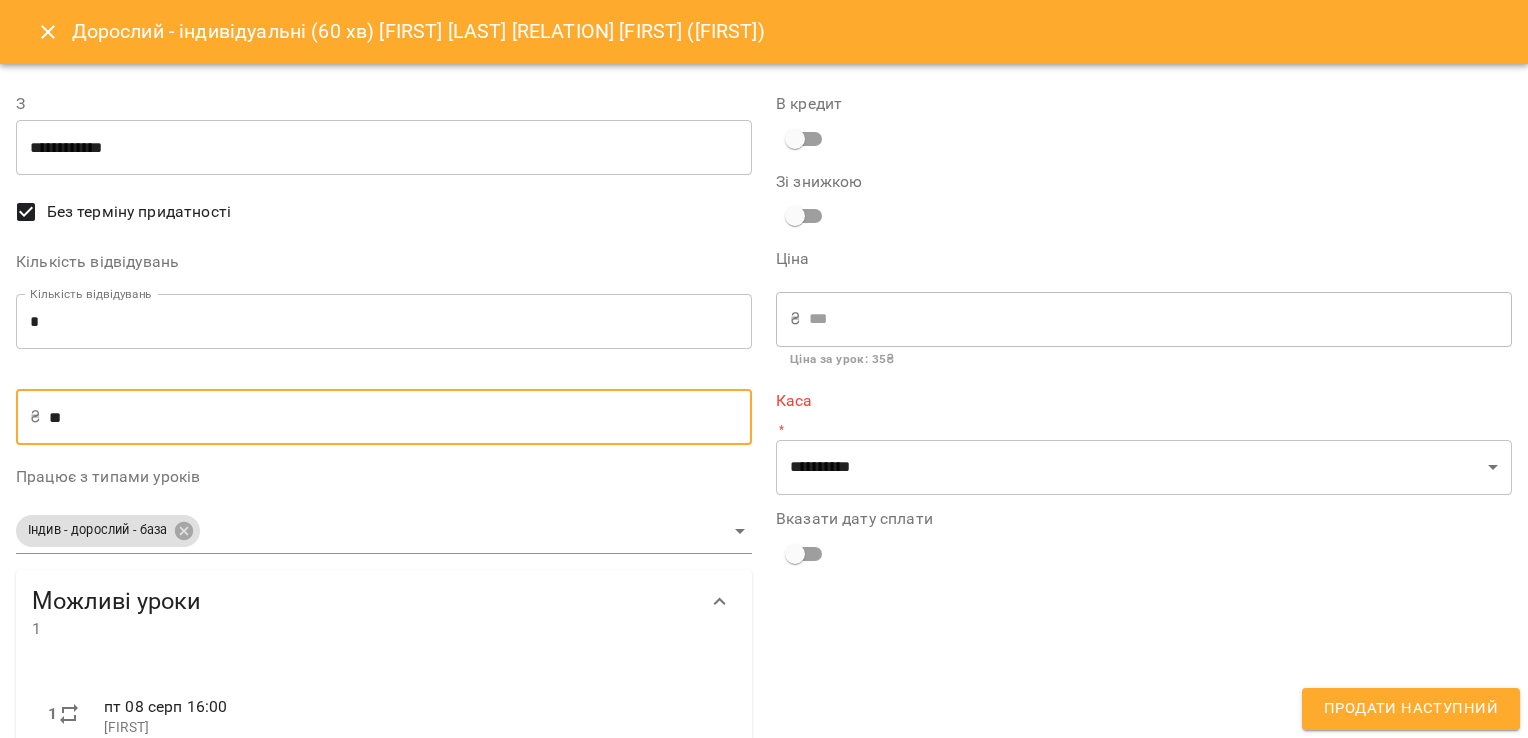type on "*" 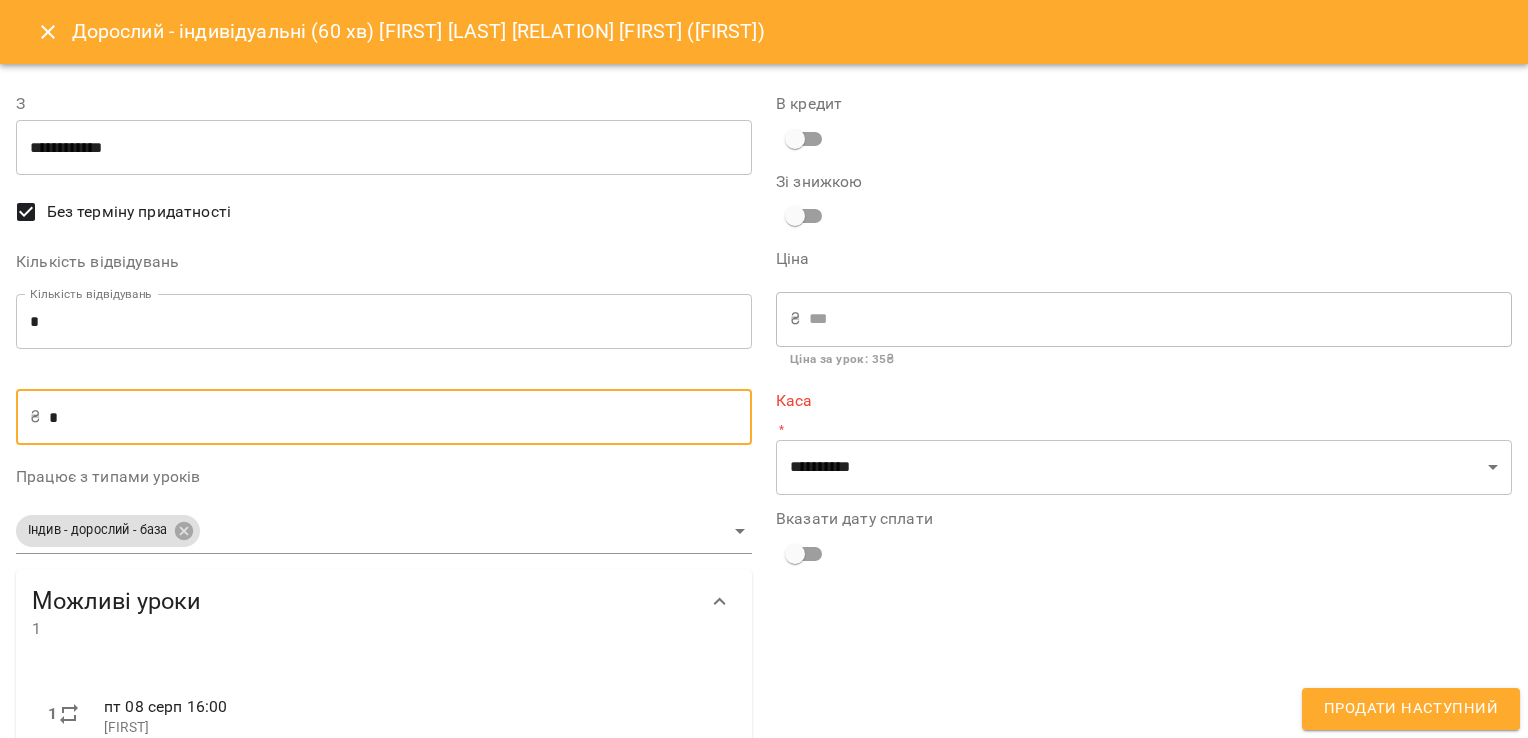 type on "**" 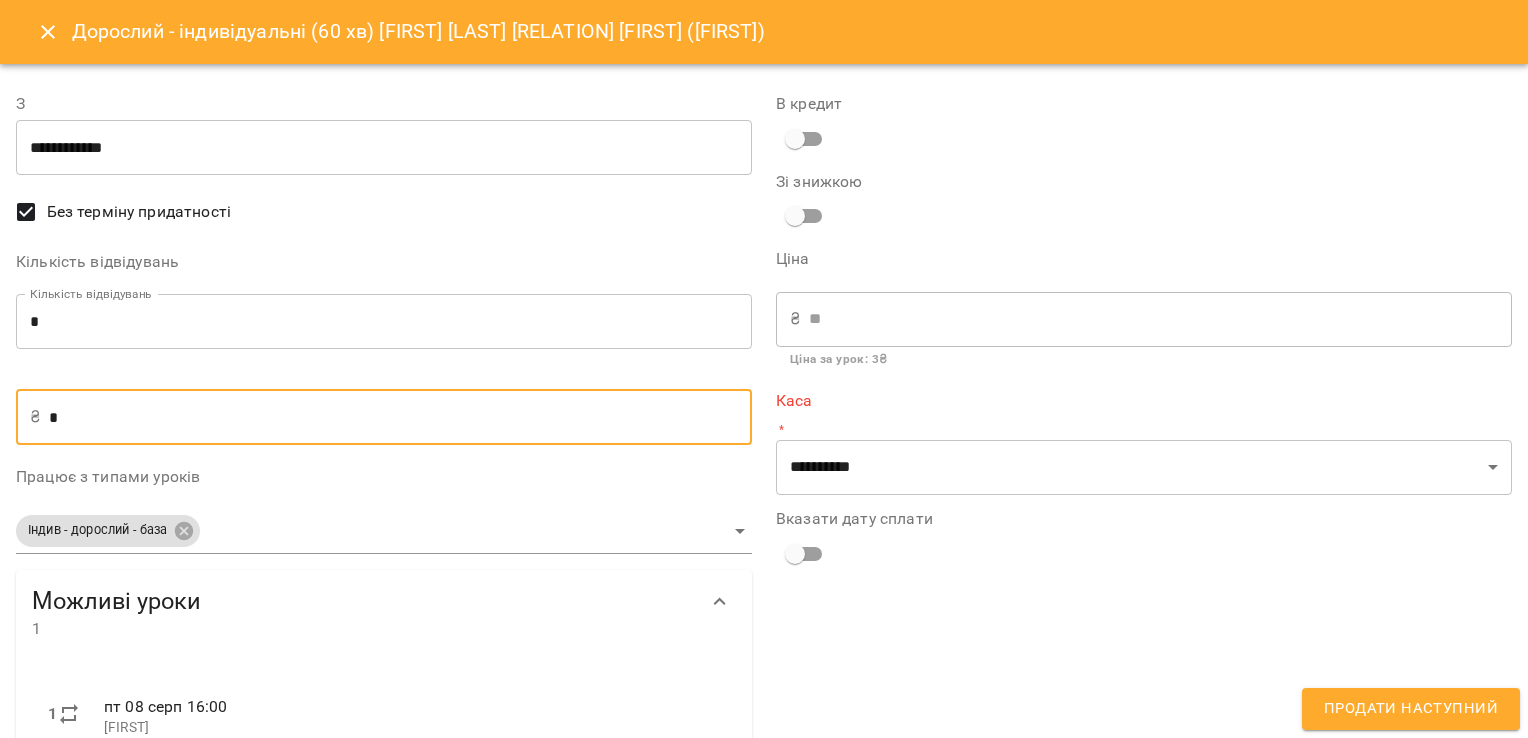 type on "**" 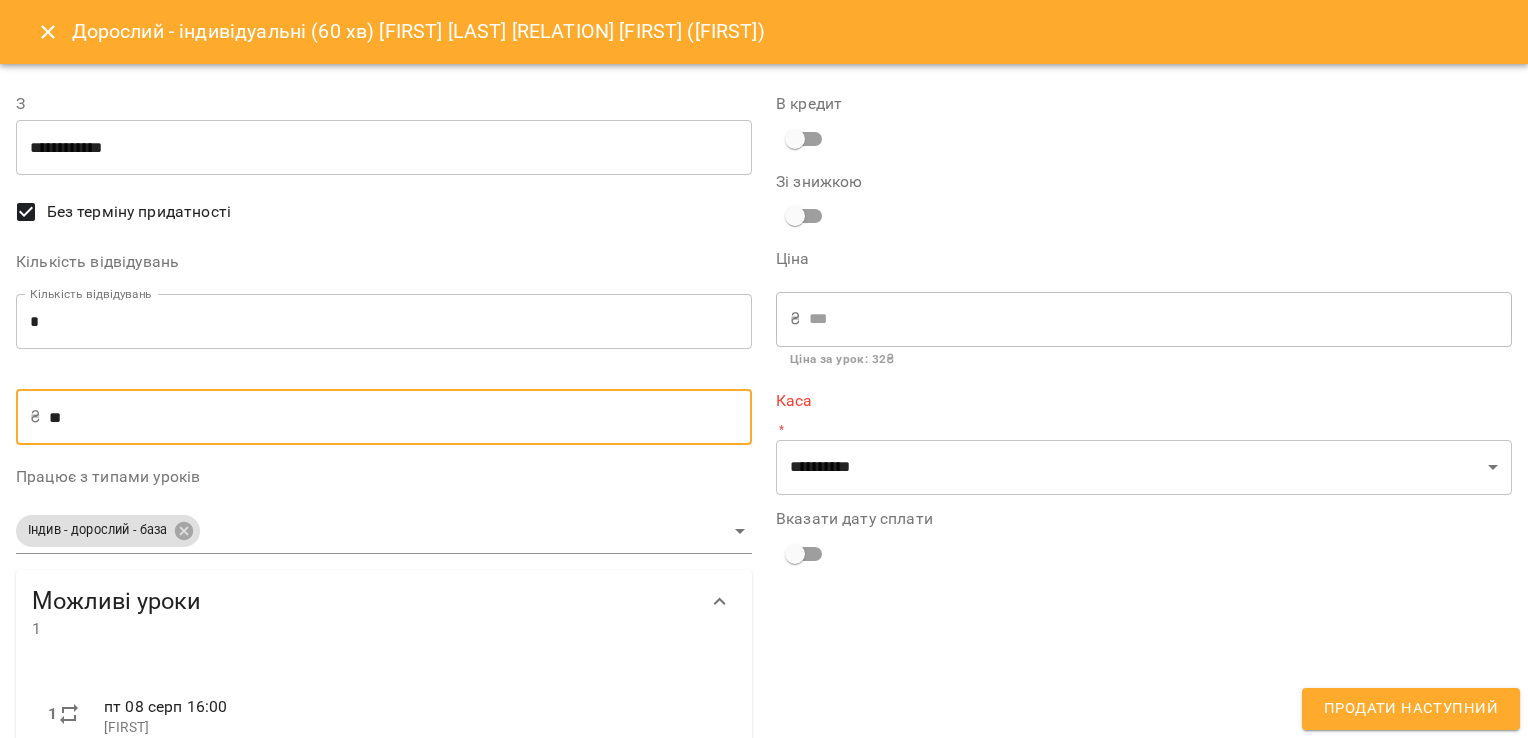 type on "***" 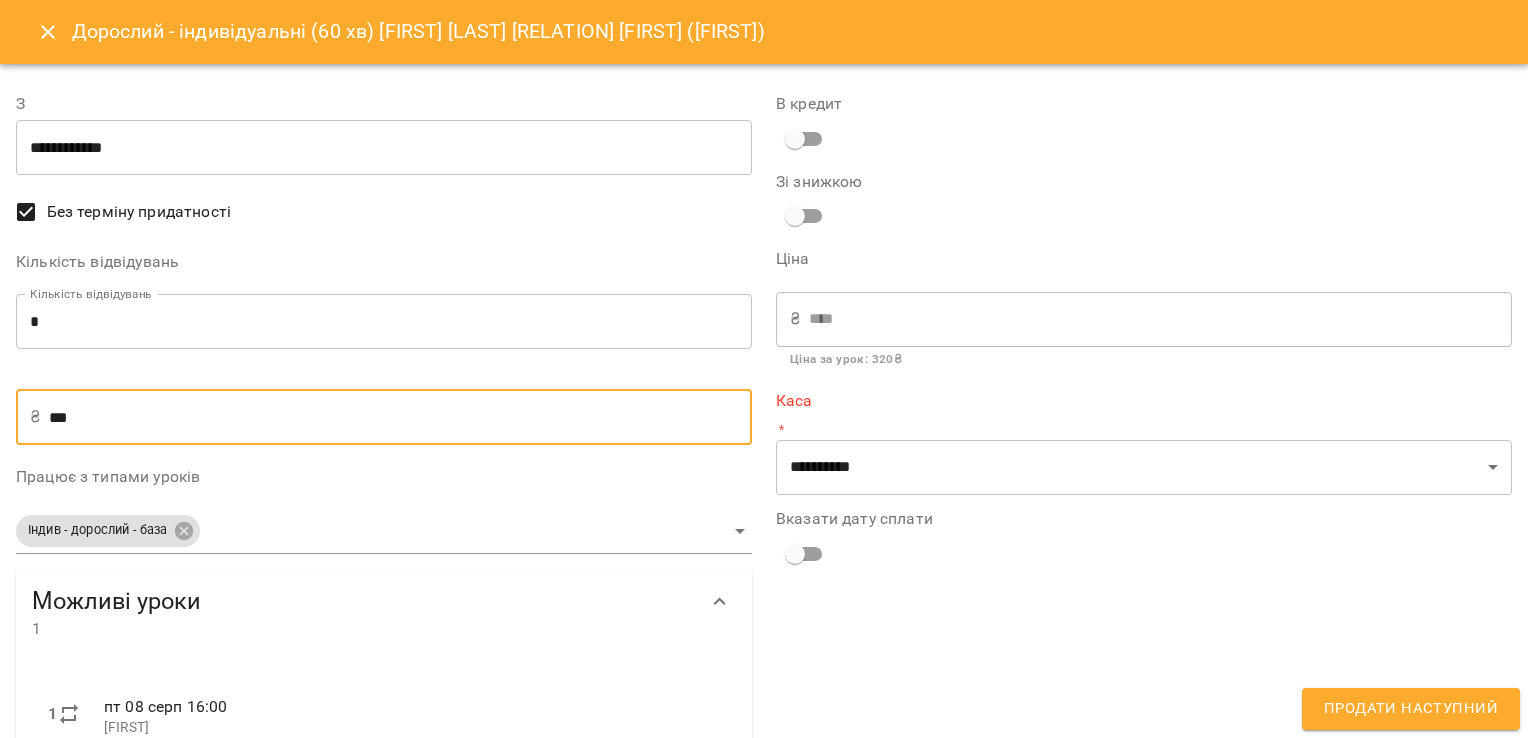 type on "****" 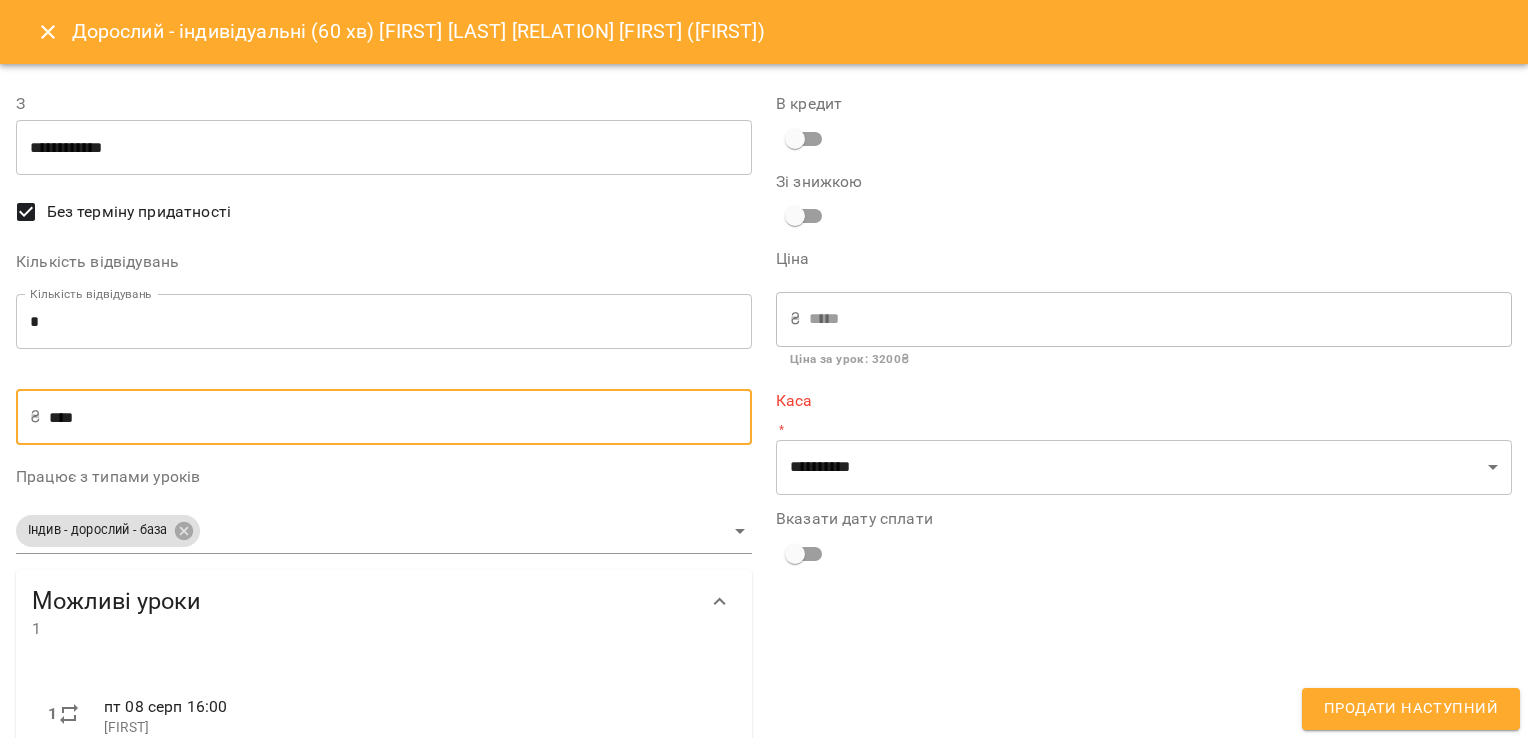 type on "***" 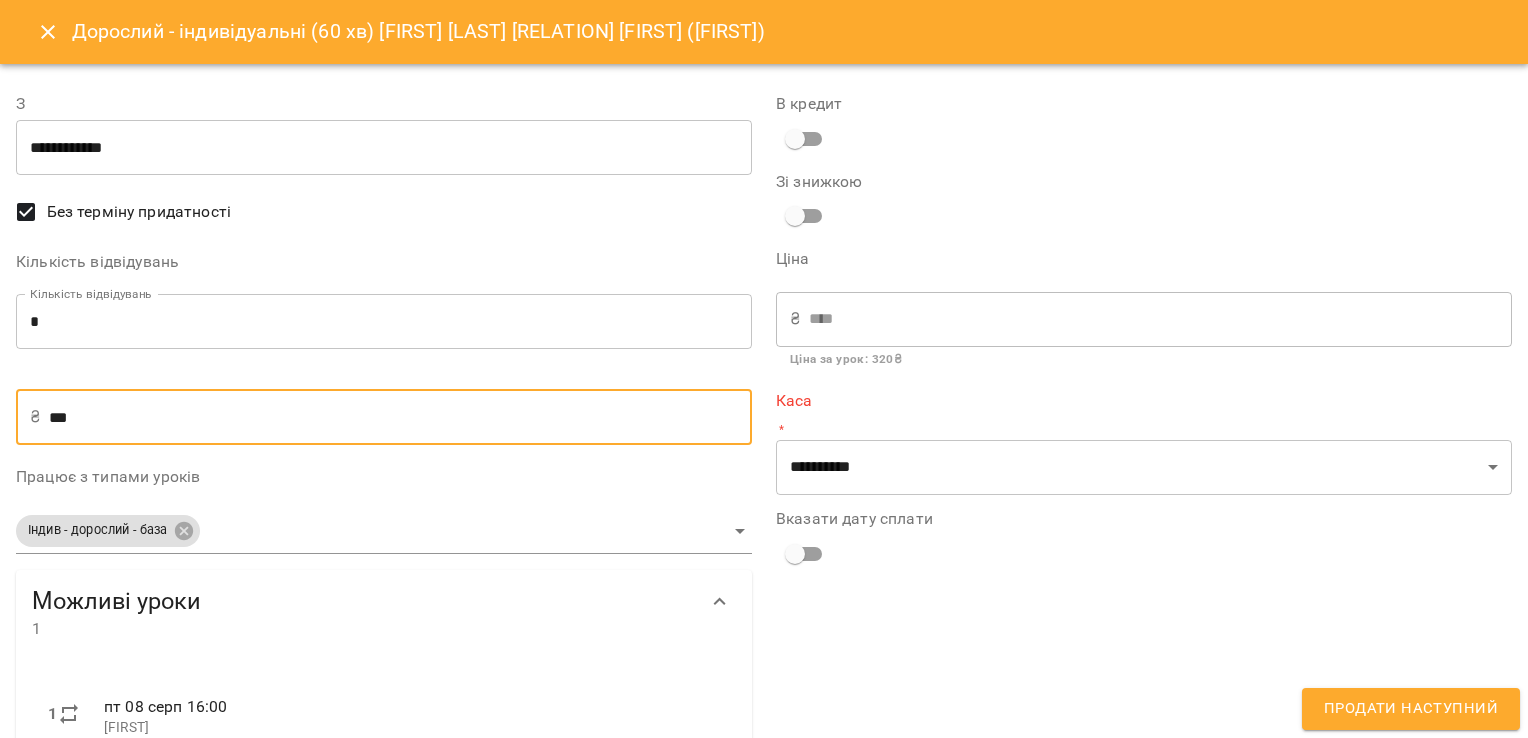 type on "**" 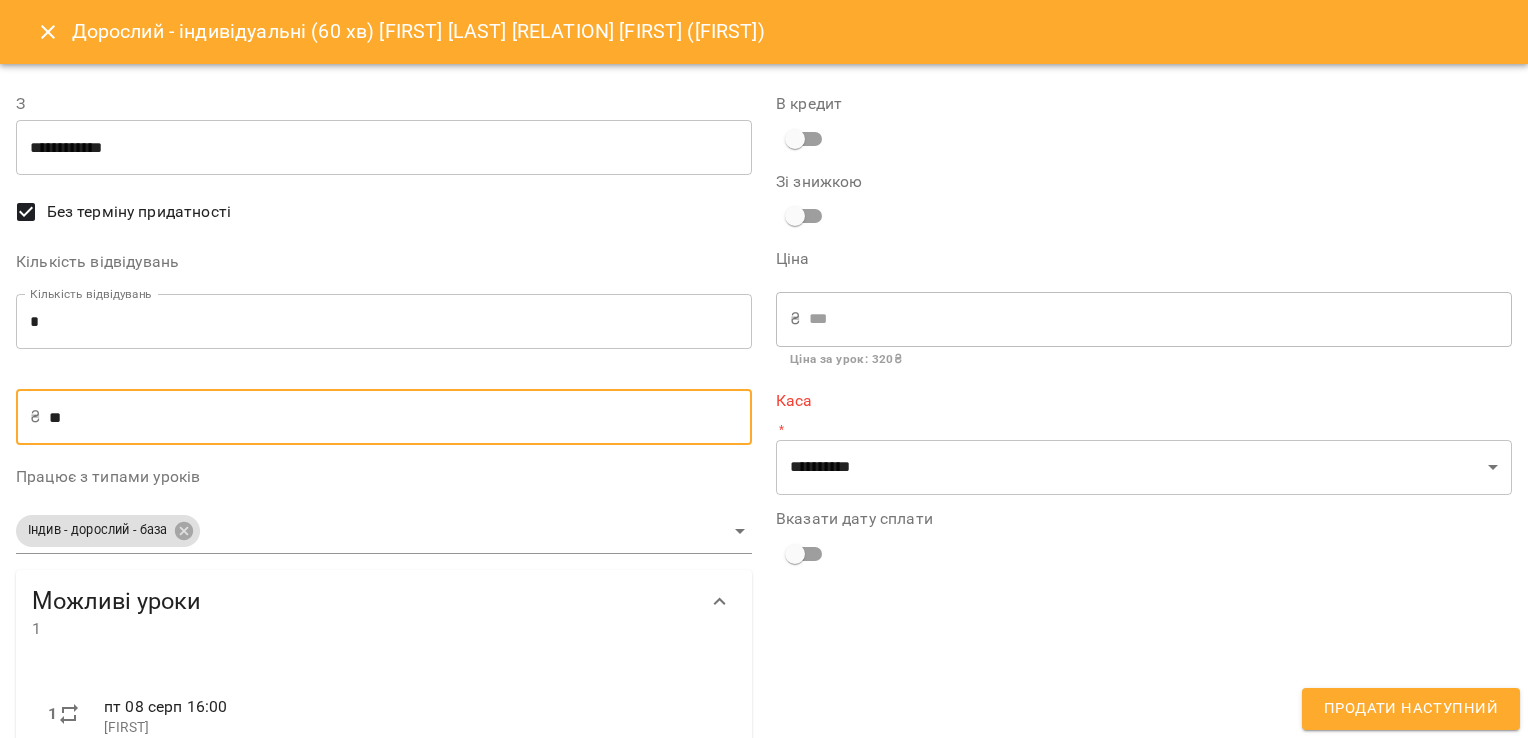 type on "*" 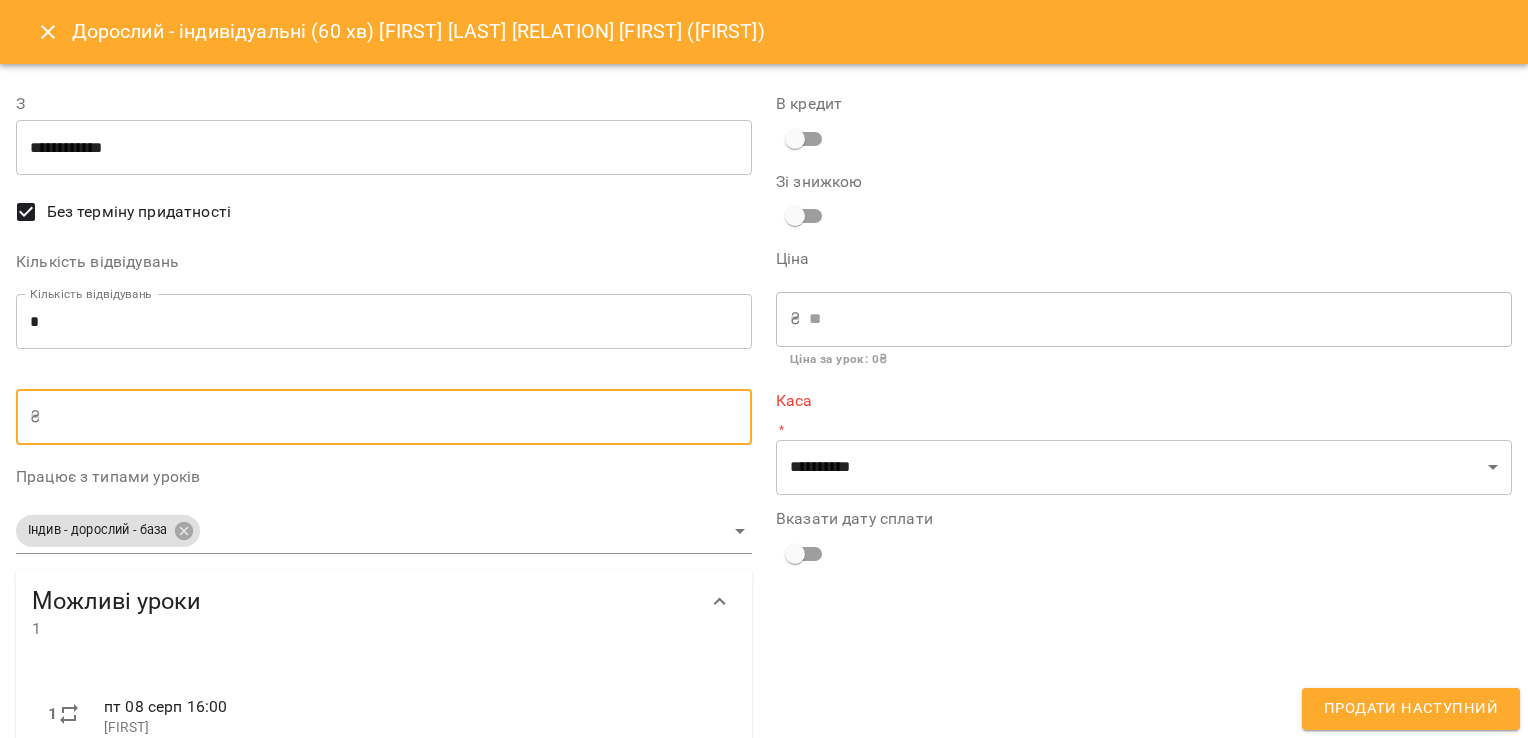 type on "*" 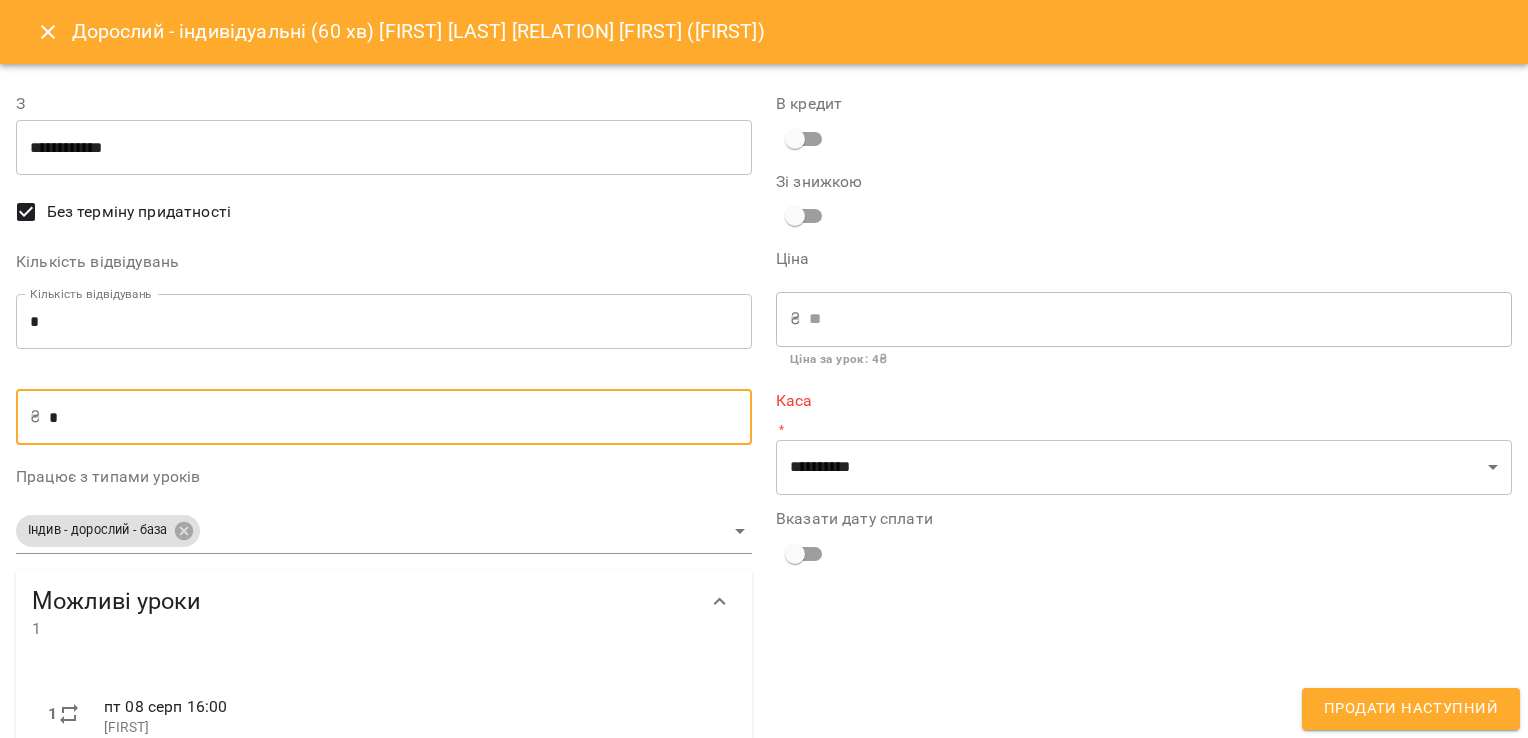 type on "**" 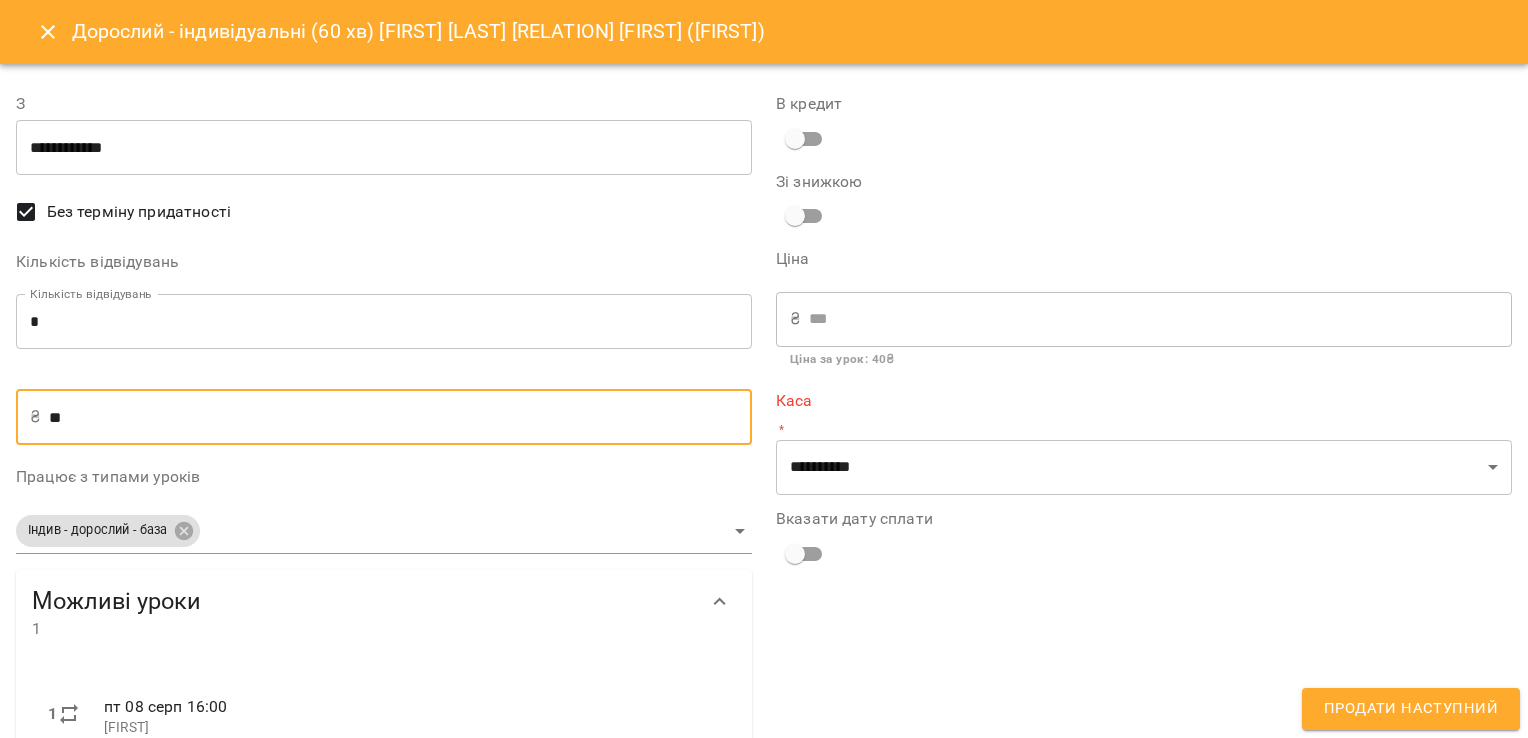 type on "***" 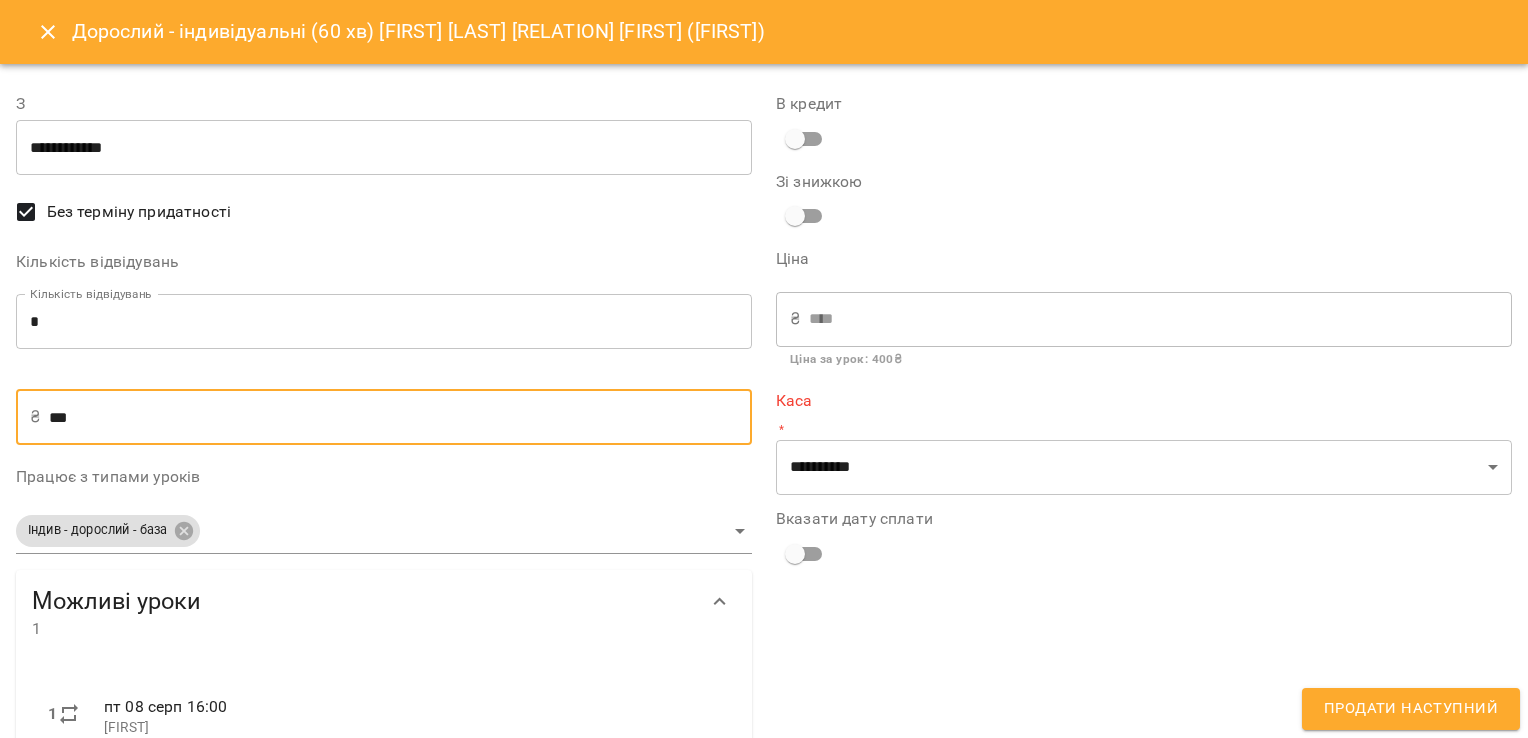 type on "***" 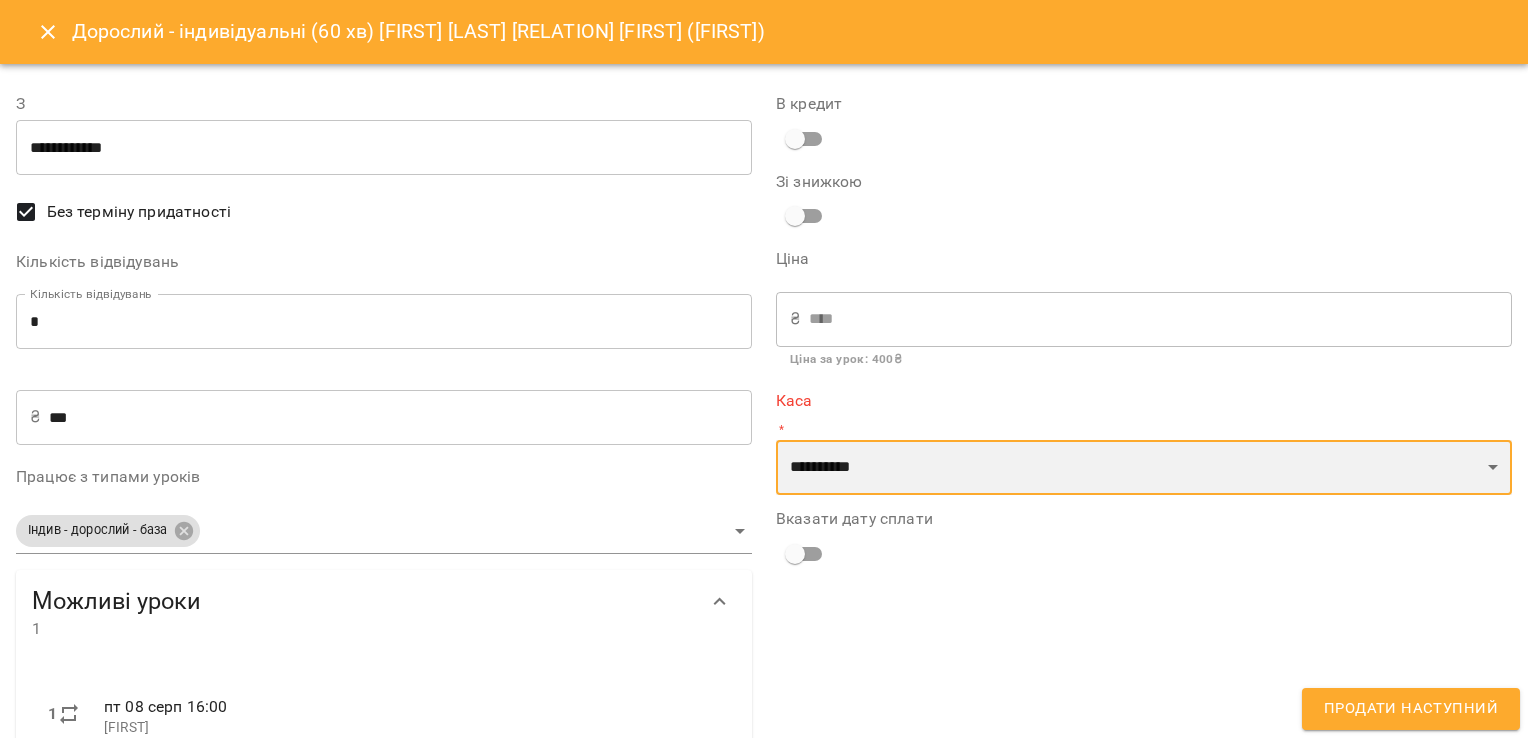 click on "**********" at bounding box center [1144, 468] 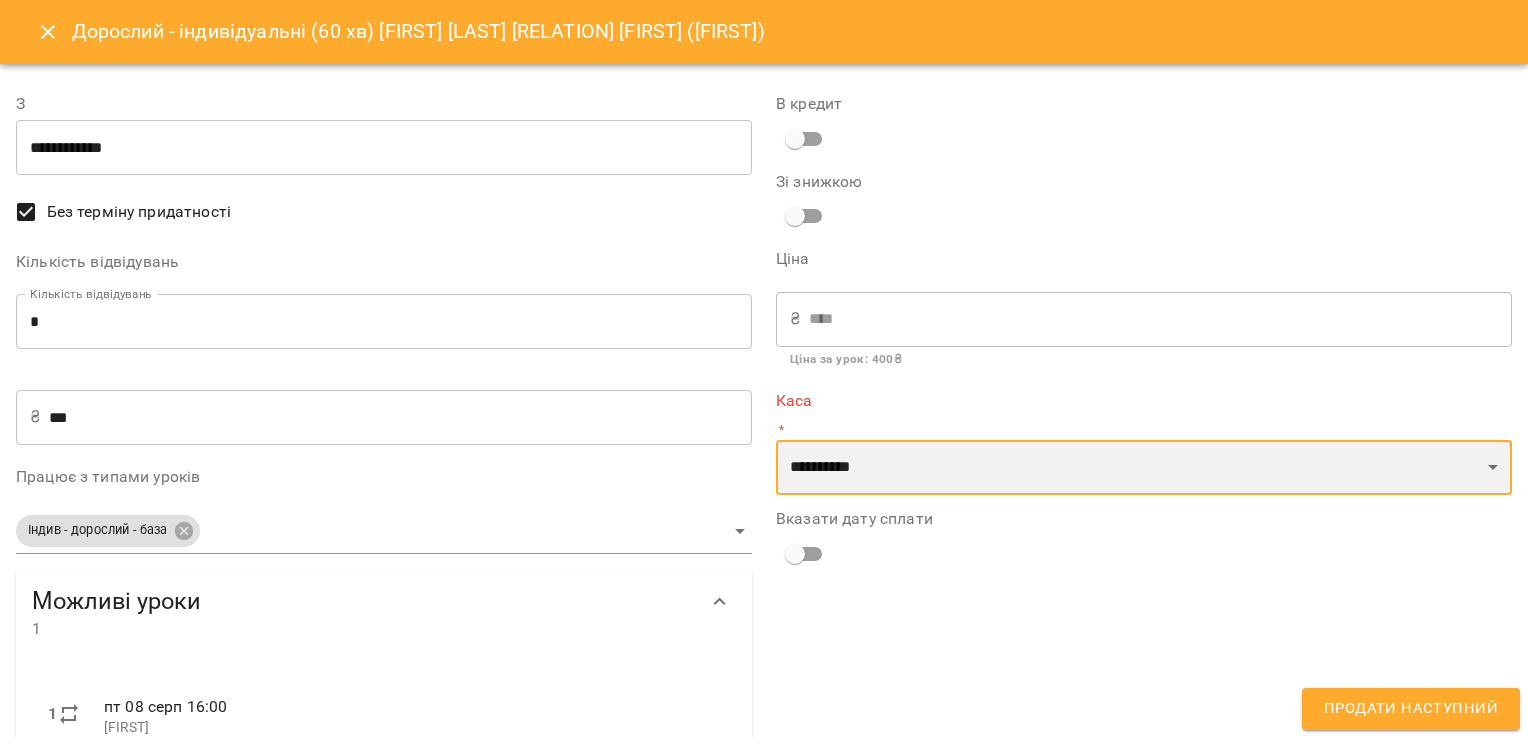 select on "****" 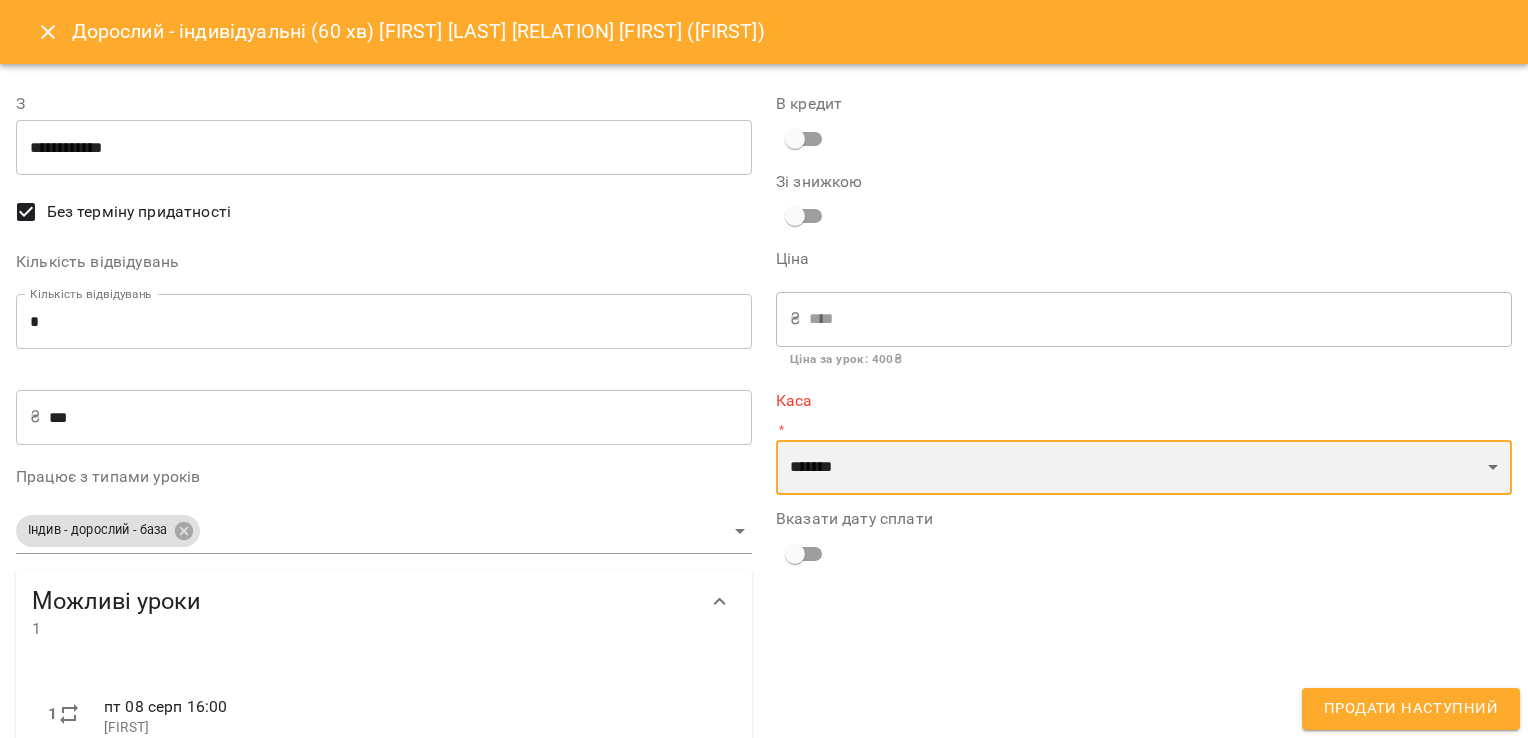 click on "**********" at bounding box center (1144, 468) 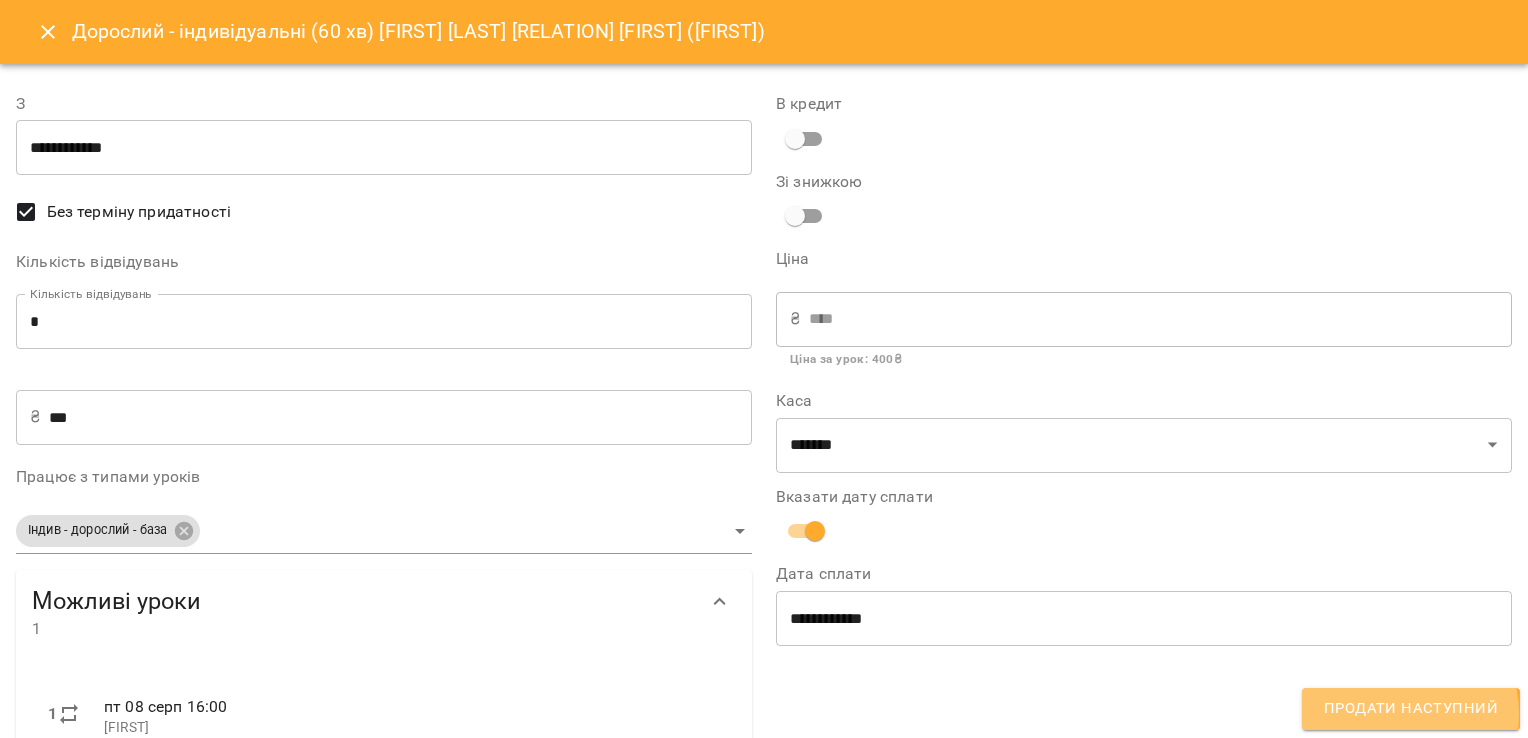 click on "Продати наступний" at bounding box center [1411, 709] 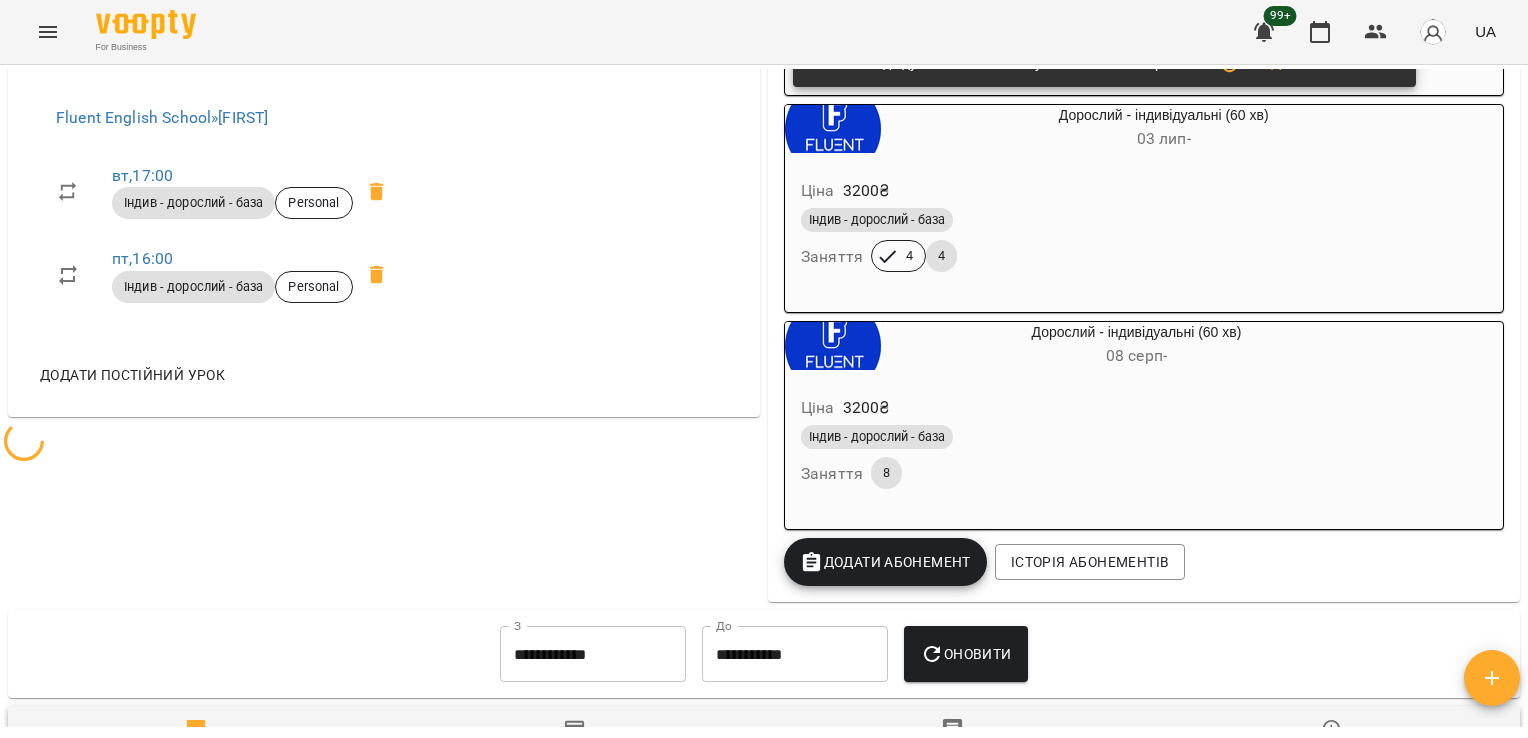 scroll, scrollTop: 796, scrollLeft: 0, axis: vertical 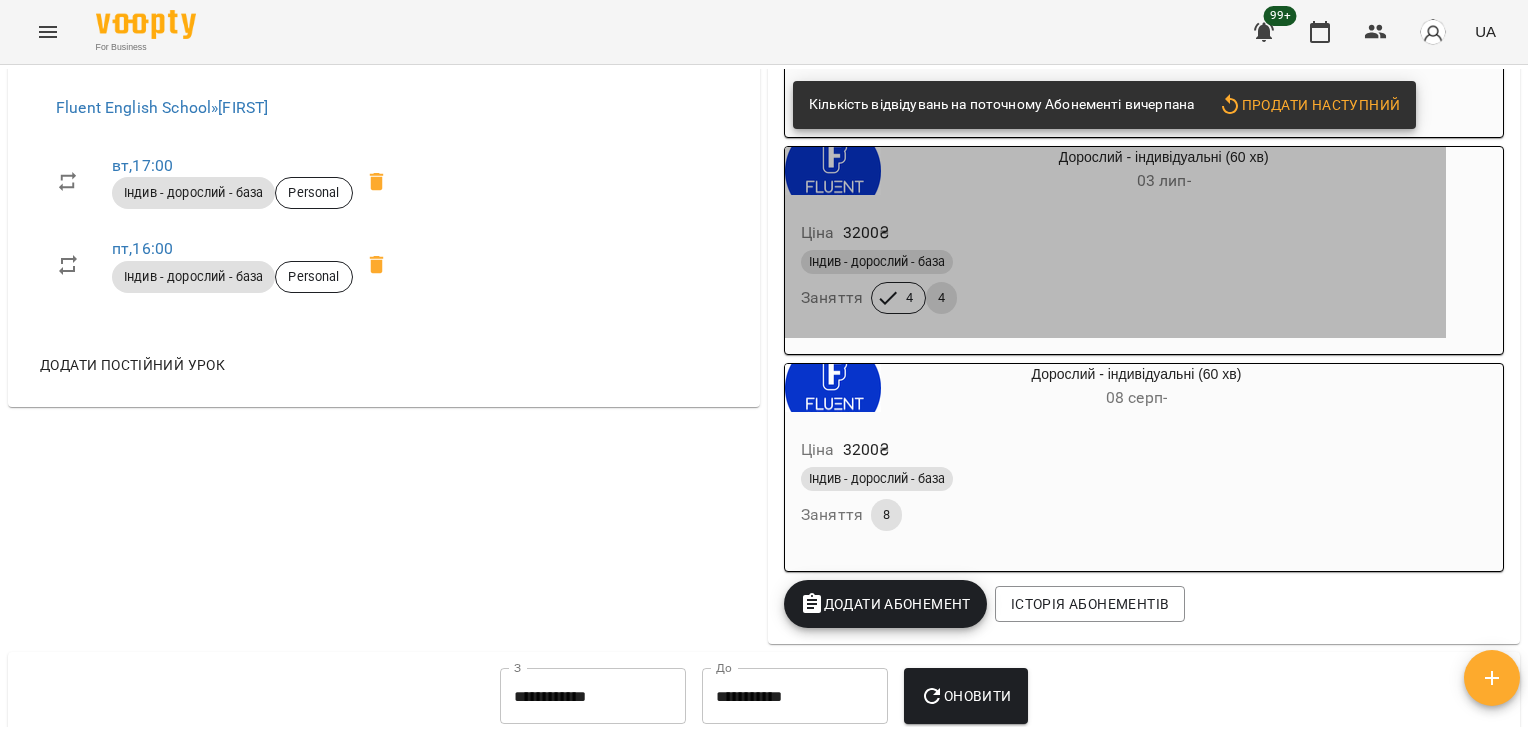 click on "[RELATION] - [RELATION] ([TIME]) [DATE] -" at bounding box center (1163, 171) 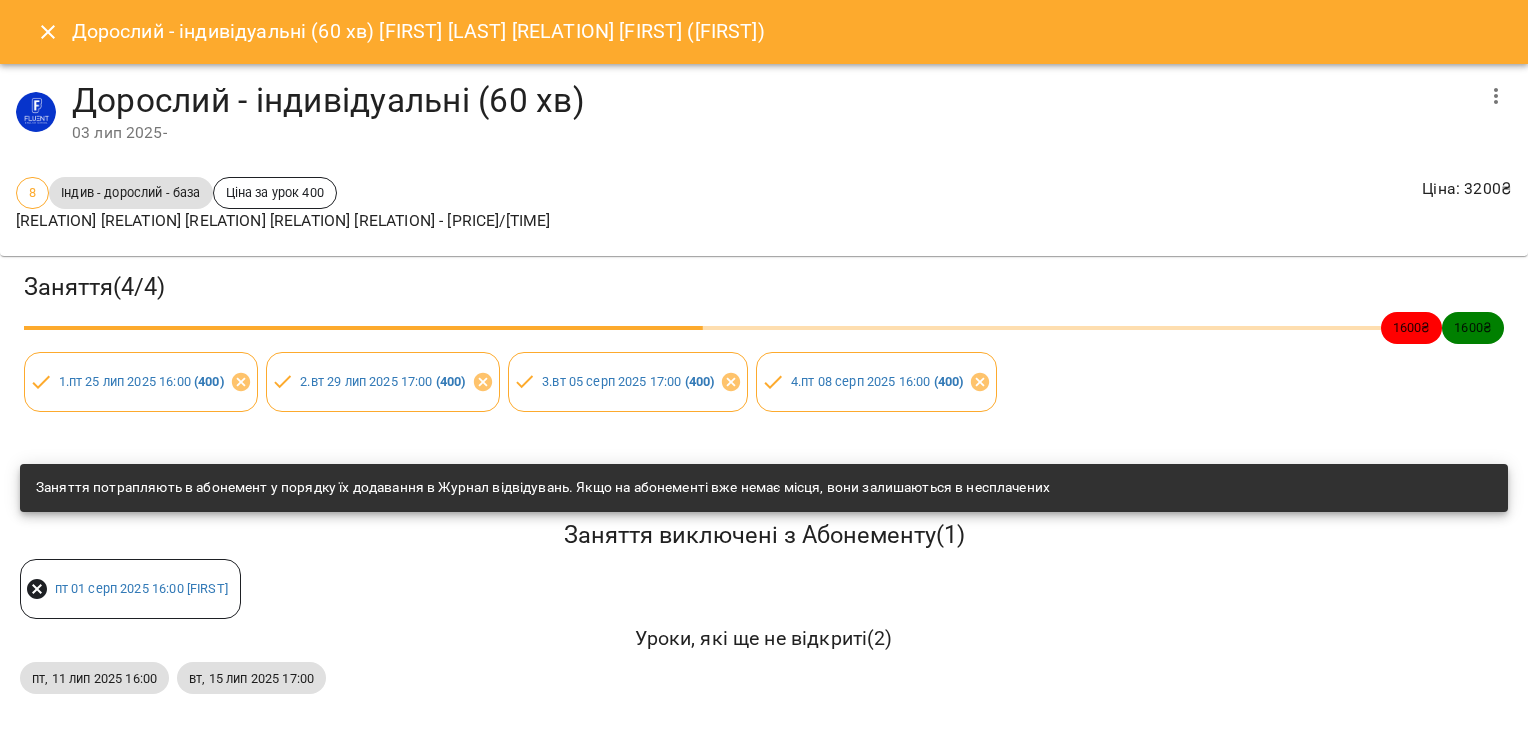 click 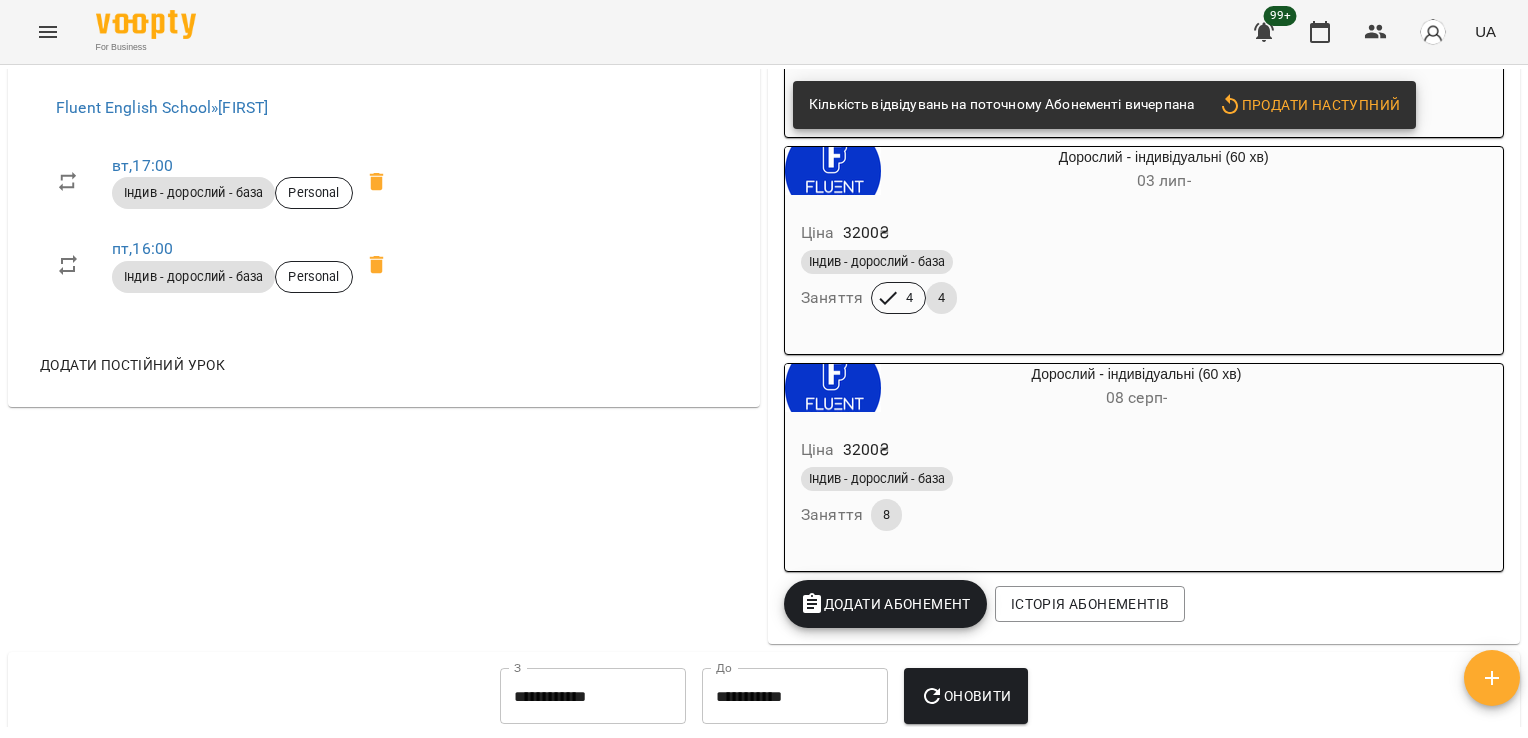 scroll, scrollTop: 807, scrollLeft: 0, axis: vertical 